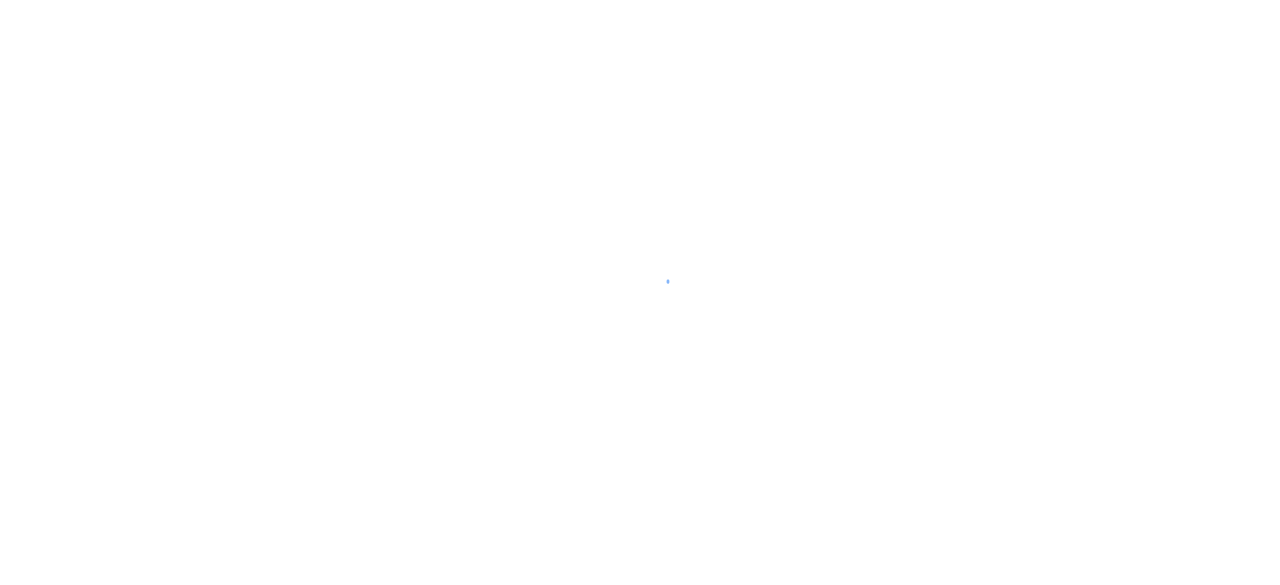 scroll, scrollTop: 0, scrollLeft: 0, axis: both 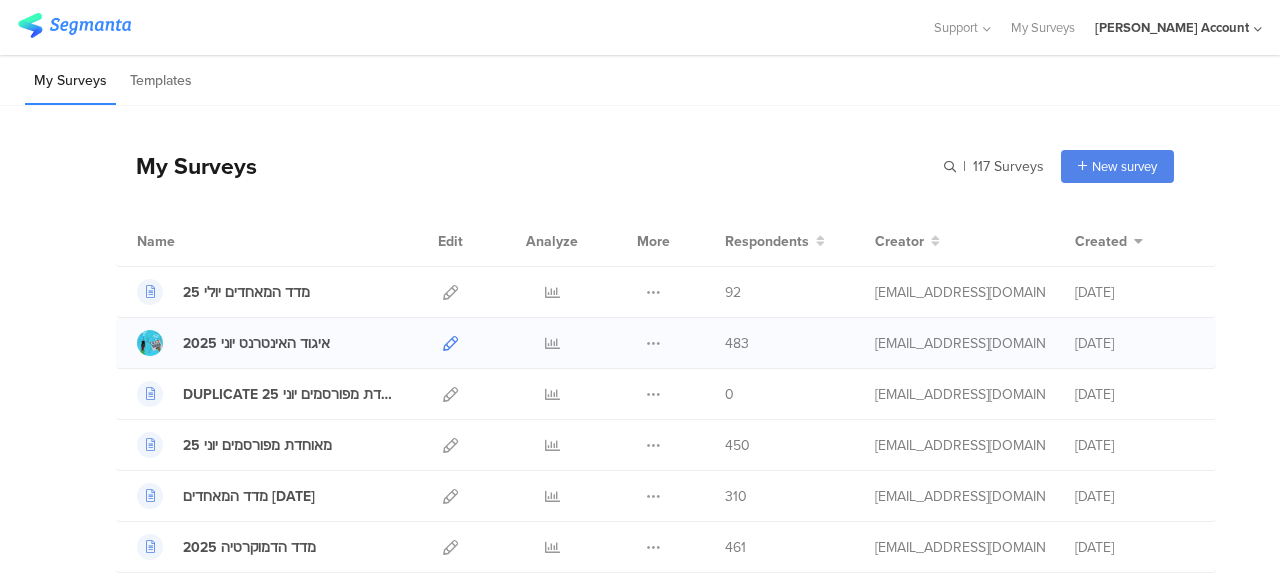 click at bounding box center [450, 343] 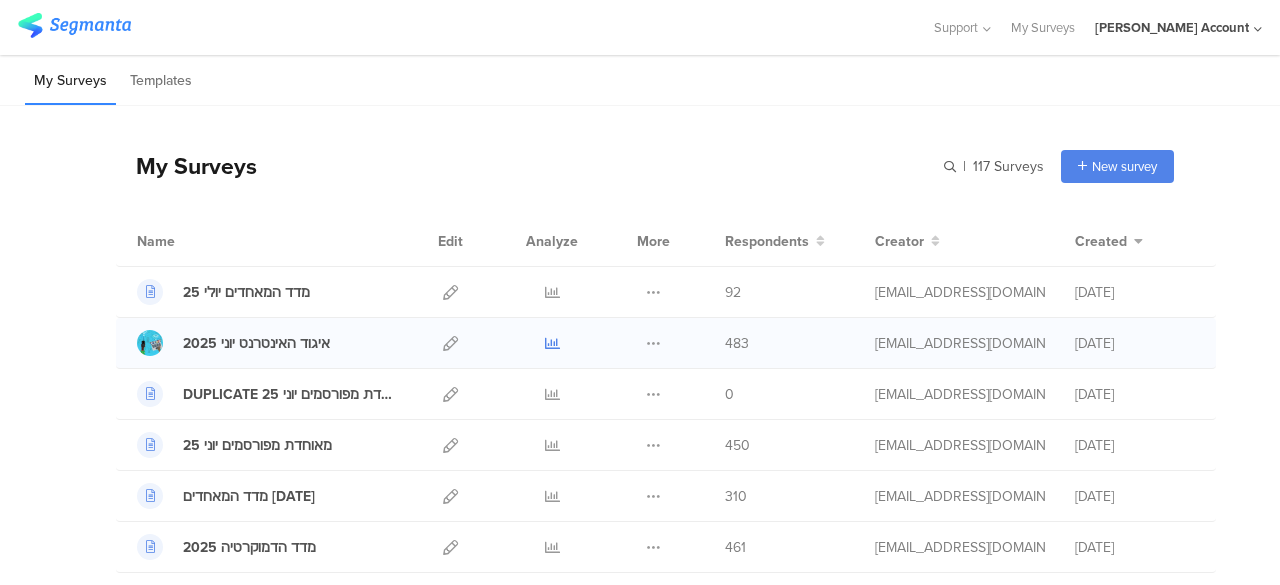 click at bounding box center (552, 343) 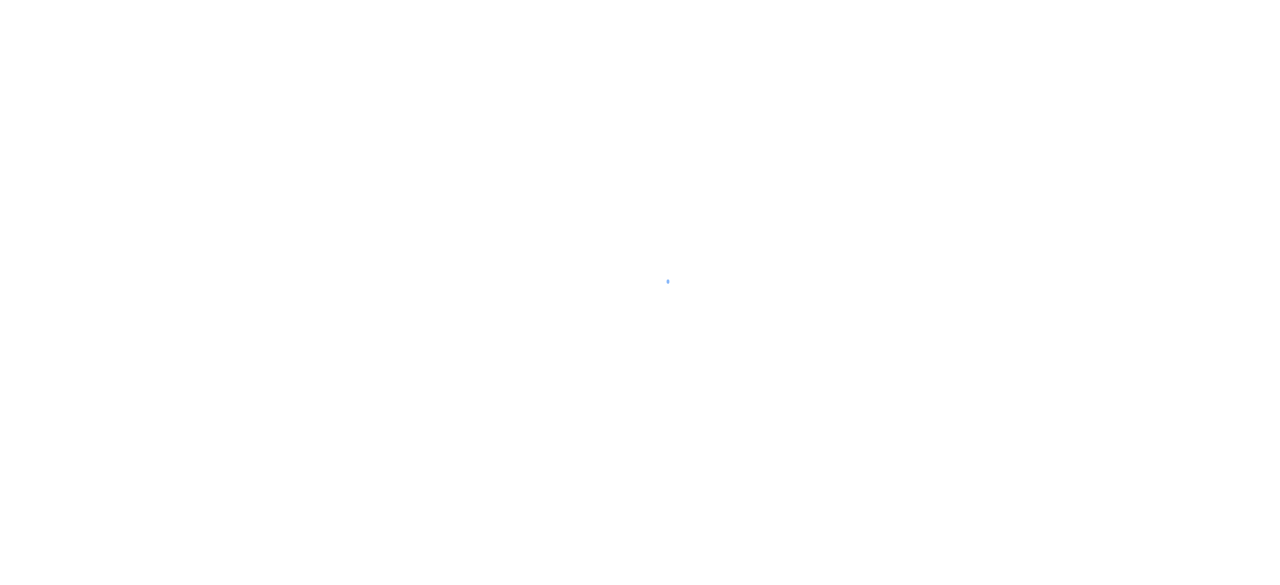 scroll, scrollTop: 0, scrollLeft: 0, axis: both 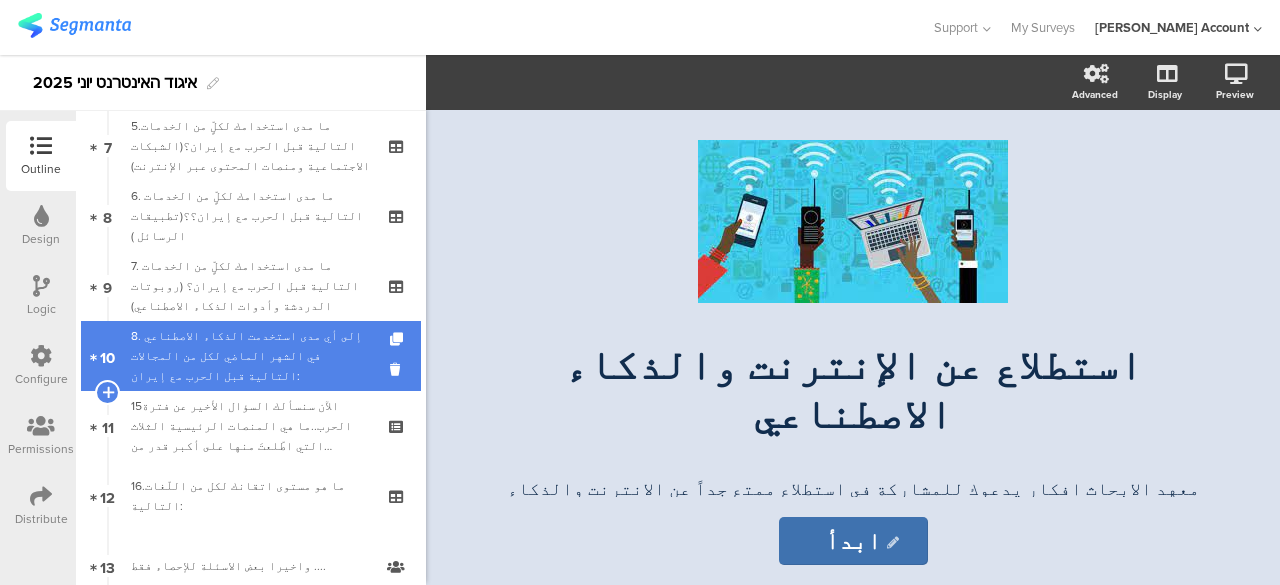 click on "8. إلى أي مدى استخدمت الذكاء الاصطناعي في الشهر الماضي لكل من المجالات التالية قبل الحرب مع إيران:" at bounding box center (250, 356) 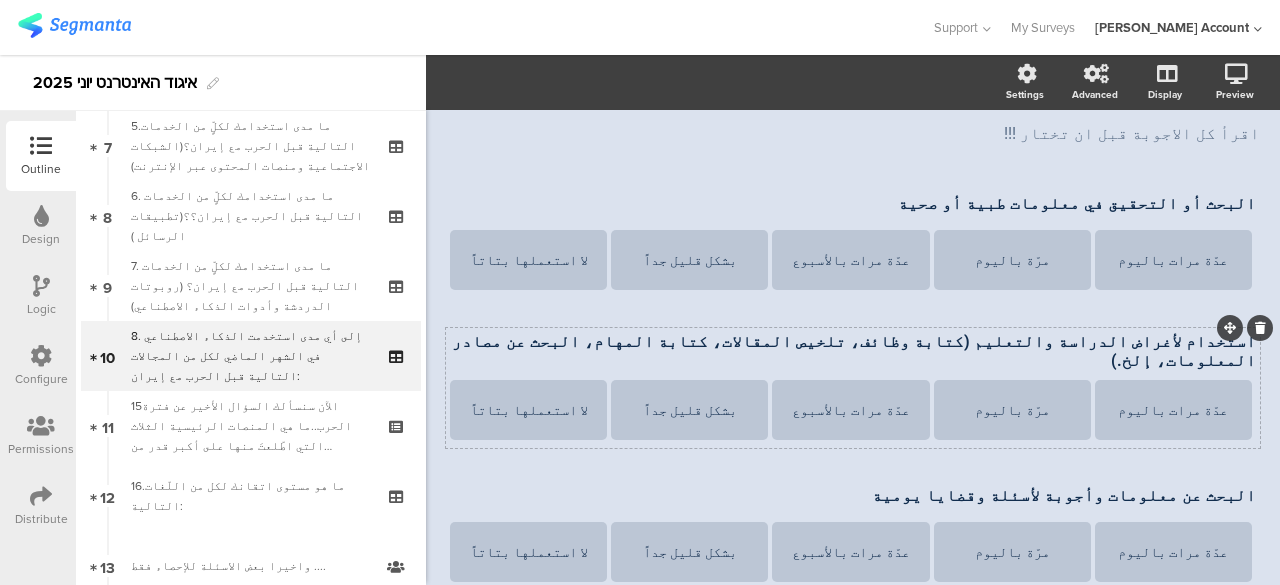 scroll, scrollTop: 4, scrollLeft: 0, axis: vertical 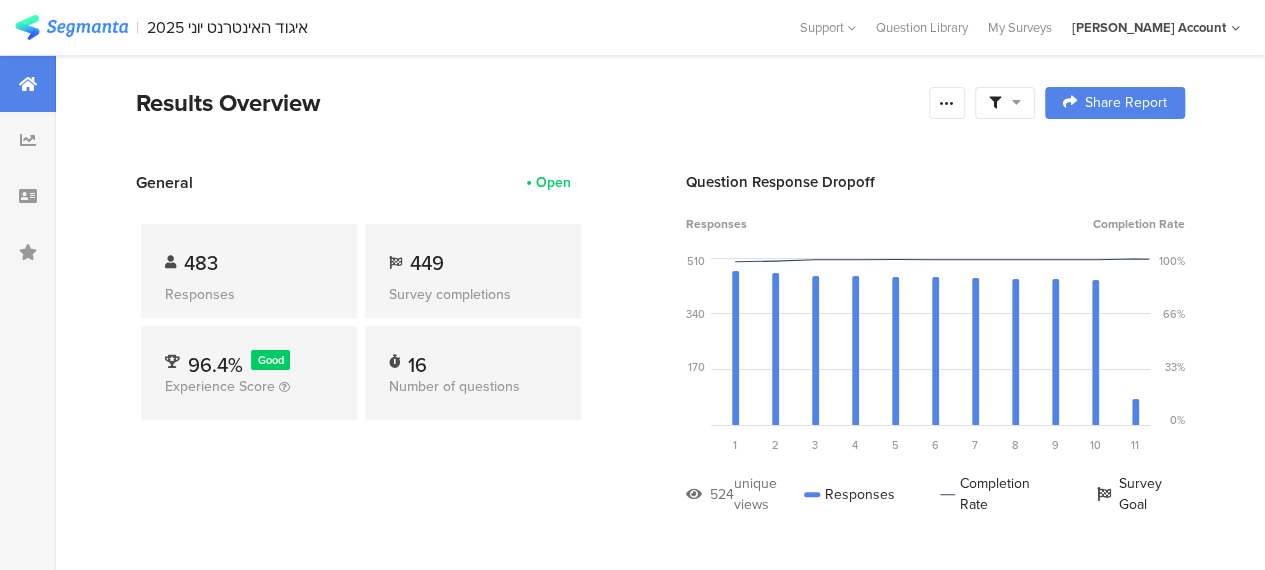 click on "449" at bounding box center (427, 263) 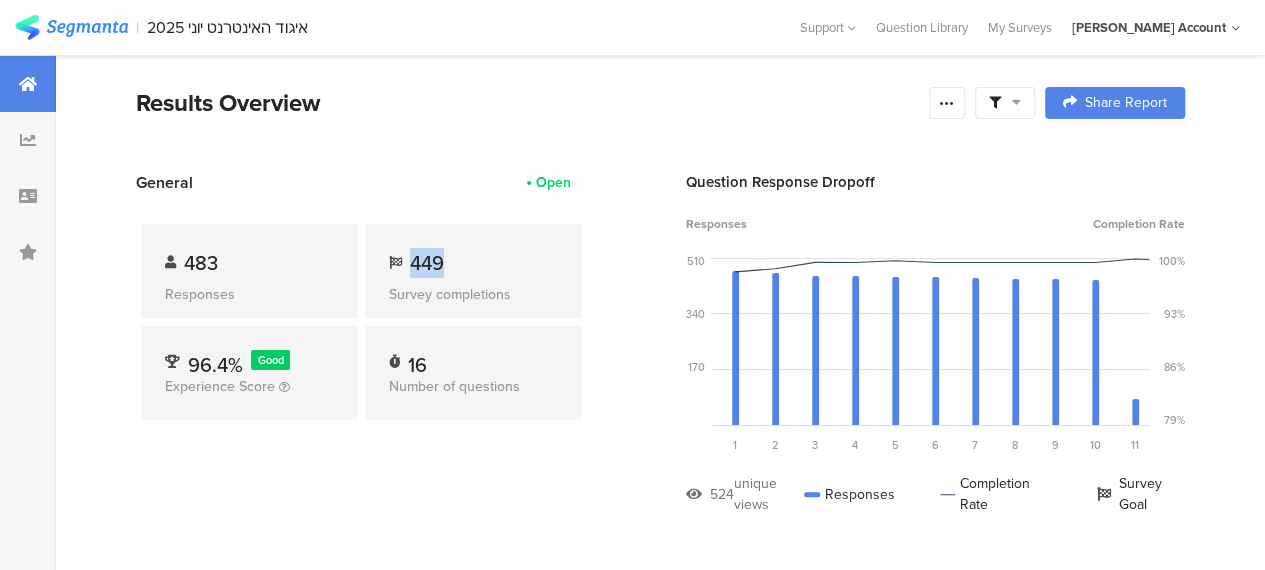 click on "449" at bounding box center [427, 263] 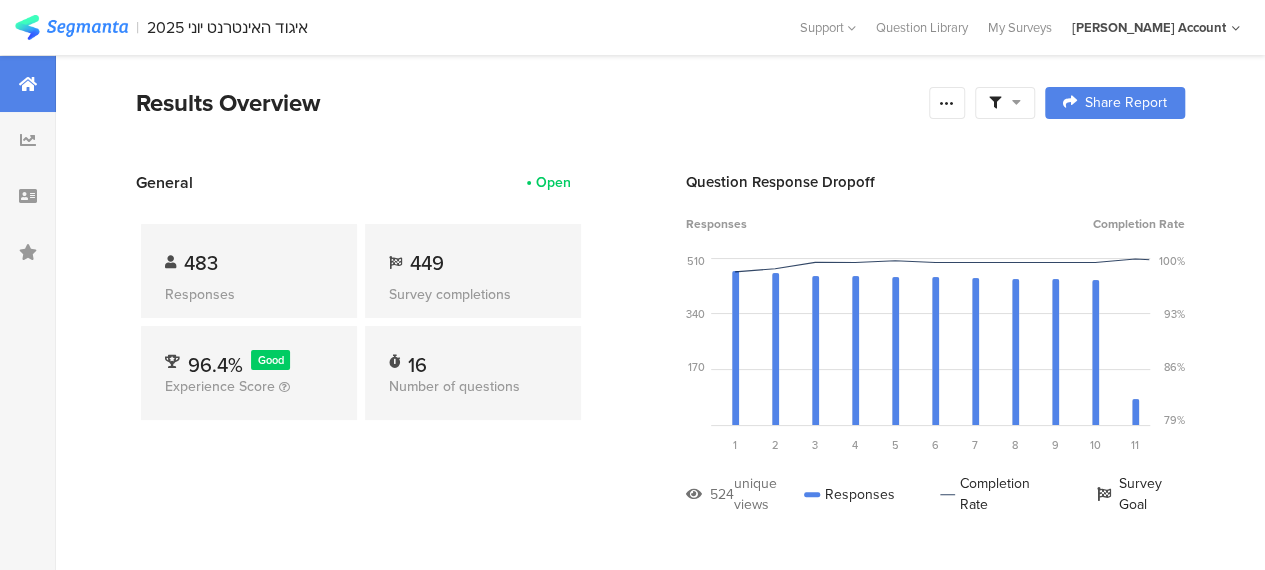 click on "General     Open     483   Responses     449   Survey completions     96.4%   Good   Experience Score
16
Number of questions
Question Response Dropoff
Responses   Completion Rate
510
340
170
0
Sorry, your browser does not support inline SVG.
Question 1
نبدأ ببعض الاسئلة العامة:
491   views     483   responses   98.4%   completion rate       1
Question 2
1. من الخيارات التالية، ما هو نوع اتصال الإنترنت المنزلي الذي كان لديك طوال معظم العام الماضي؟
483   views     477   responses   98.8%   completion rate       2
Question 3
469   views     467   responses   99.6%   completion rate       3" at bounding box center [660, 358] 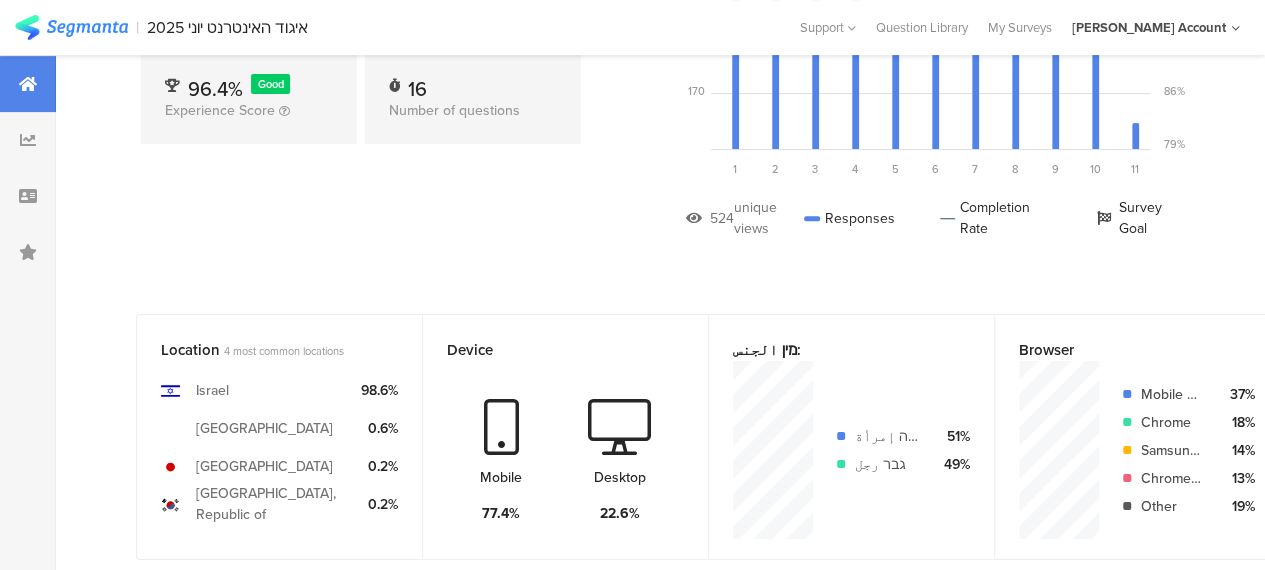scroll, scrollTop: 100, scrollLeft: 0, axis: vertical 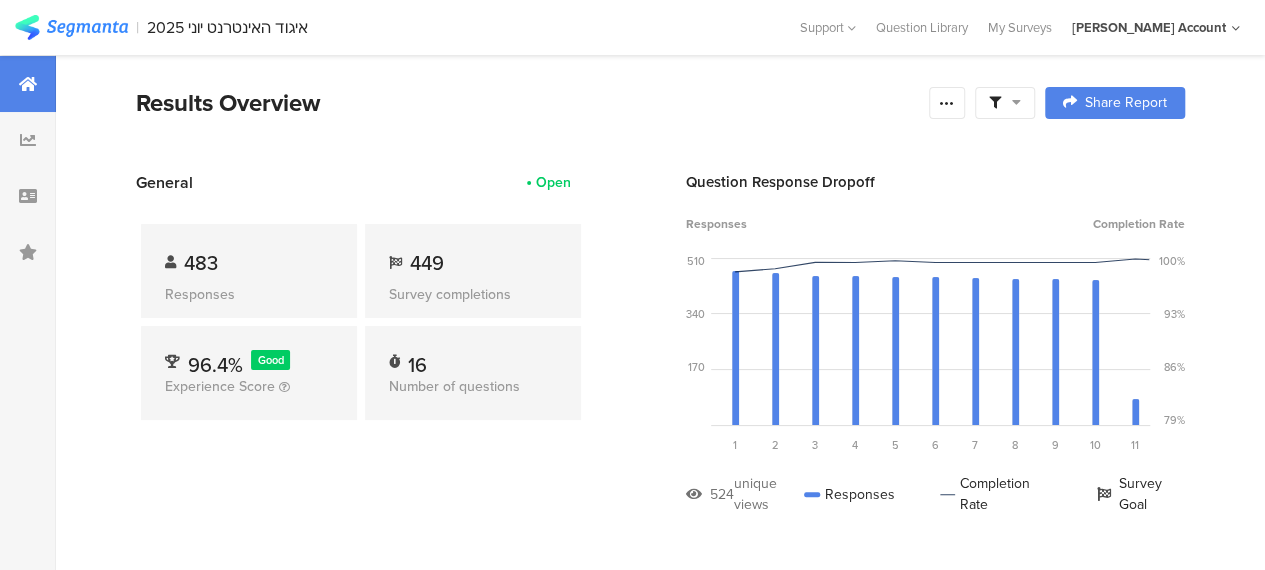 click on "483   Responses     449   Survey completions     96.4%   Good   Experience Score
16
Number of questions" at bounding box center [361, 326] 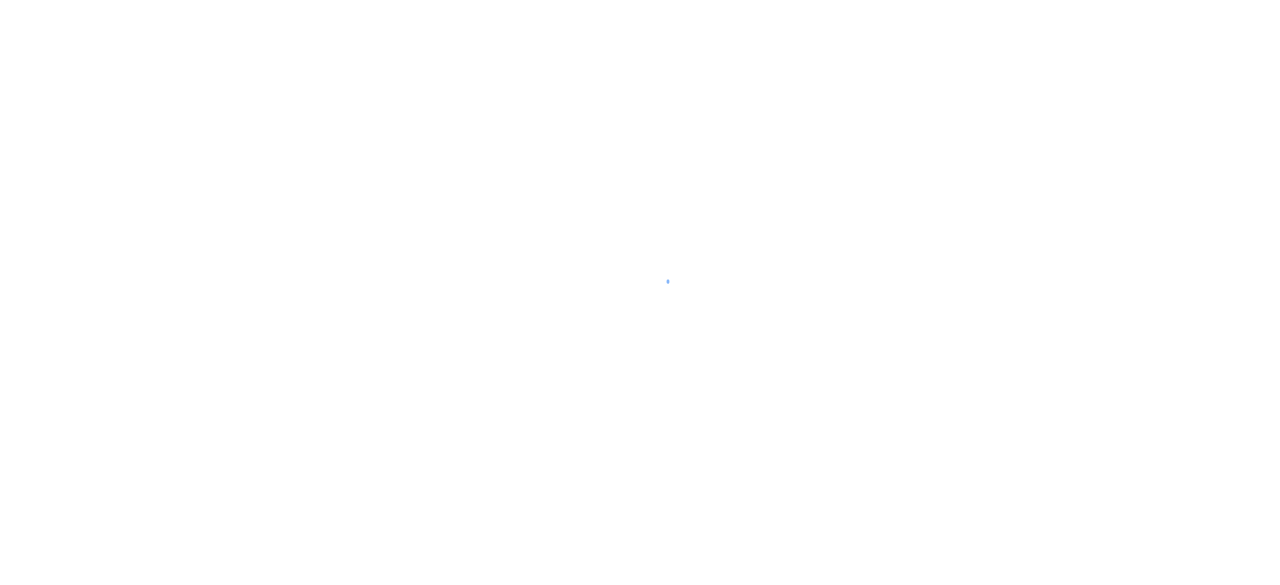 scroll, scrollTop: 0, scrollLeft: 0, axis: both 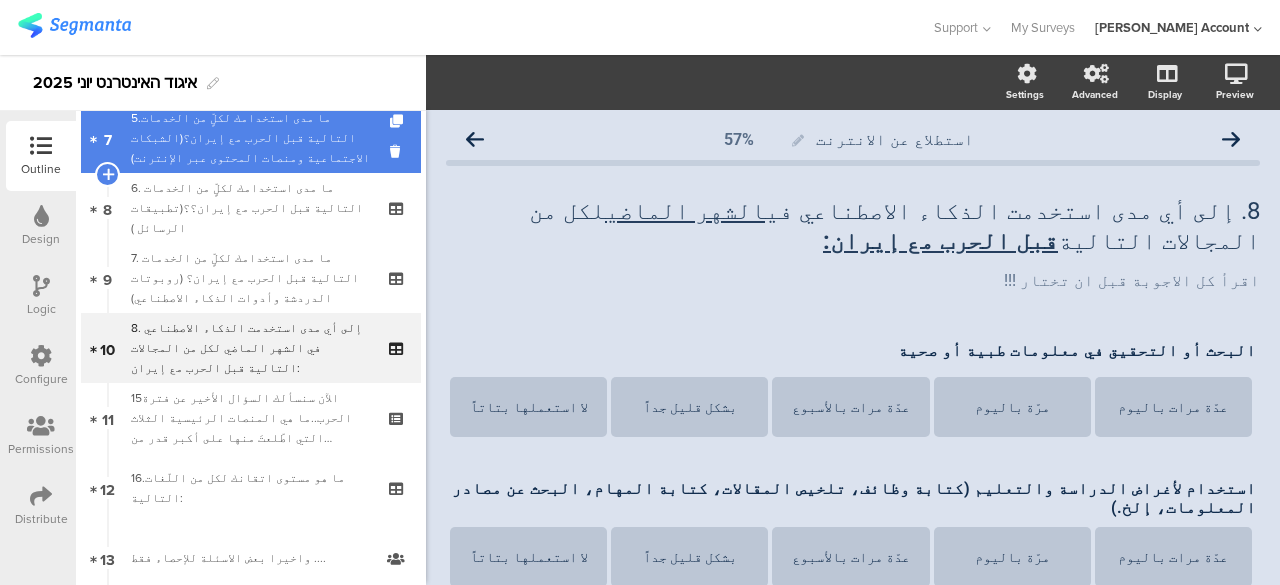 click on "5.ما مدى استخدامك لكلٍّ من الخدمات التالية قبل الحرب مع إيران؟(الشبكات الاجتماعية ومنصات المحتوى عبر الإنترنت)" at bounding box center (250, 138) 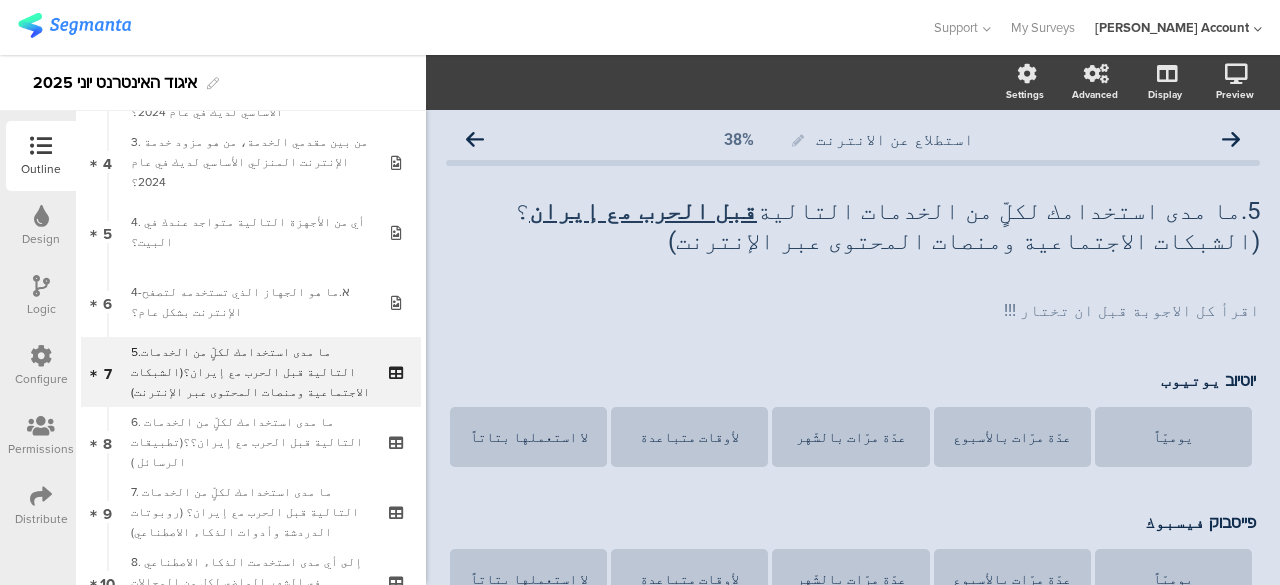 scroll, scrollTop: 108, scrollLeft: 0, axis: vertical 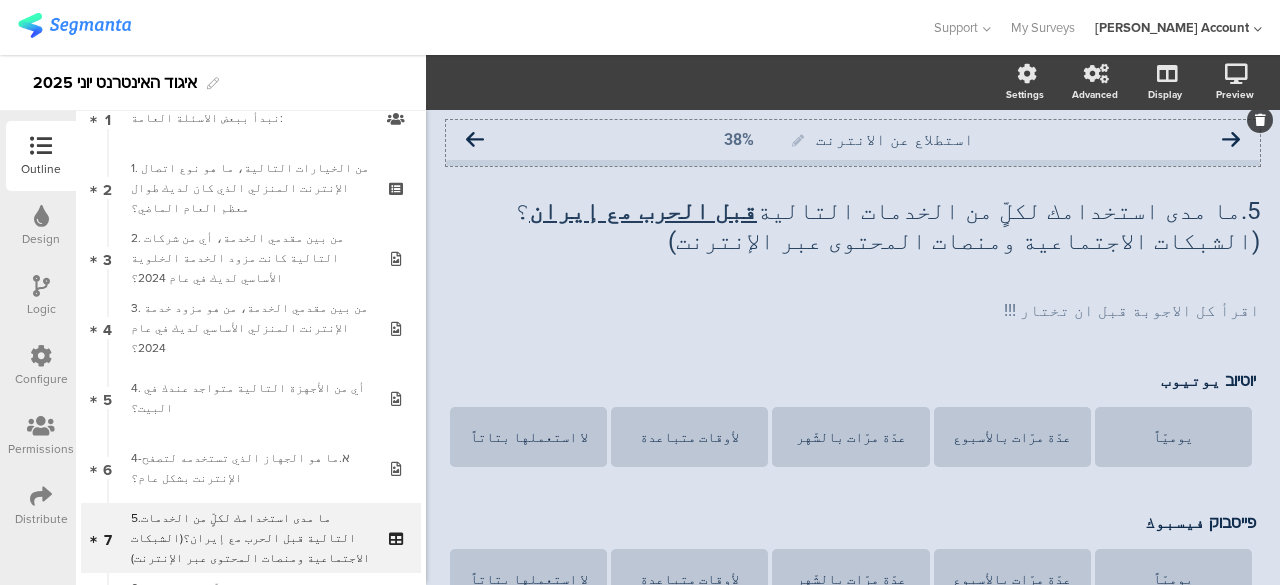 click 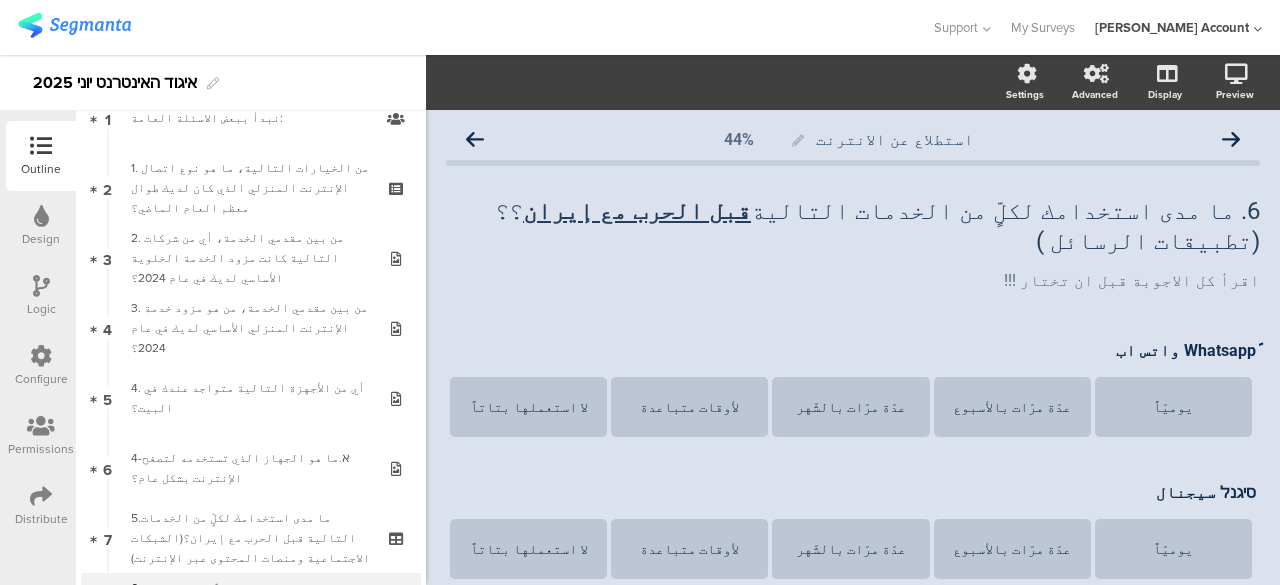 click 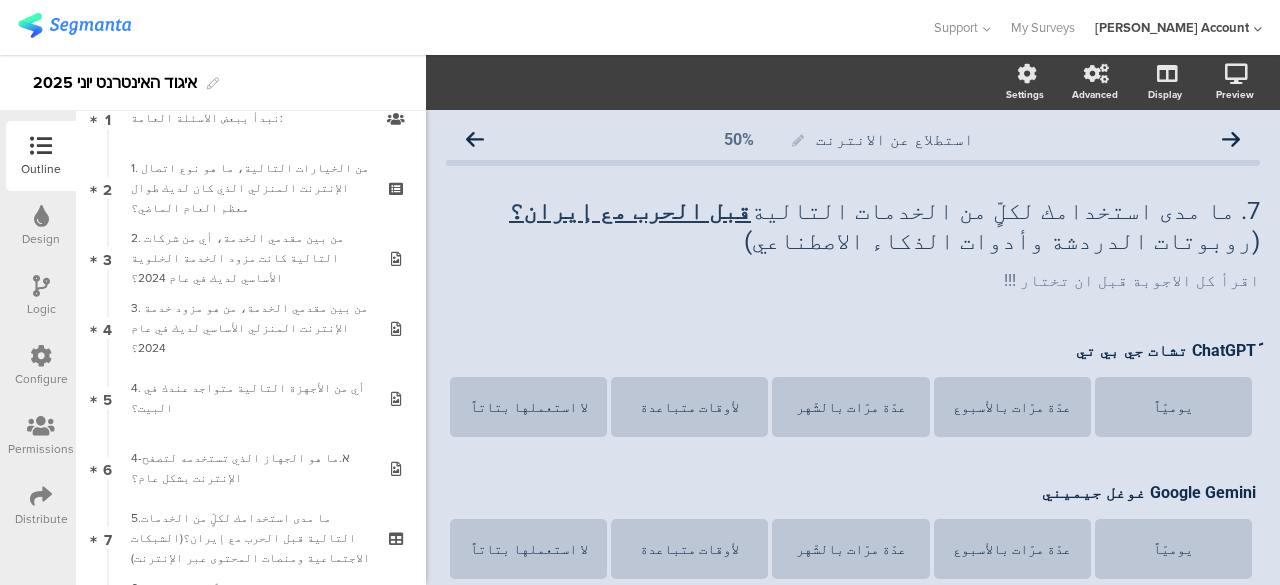 click 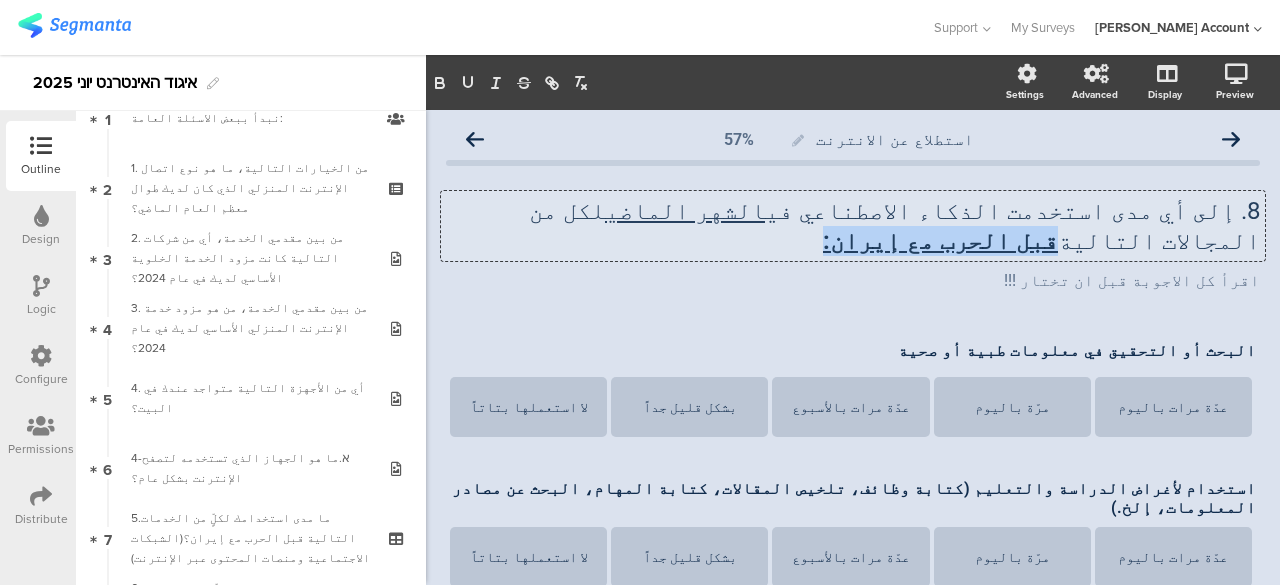 drag, startPoint x: 582, startPoint y: 216, endPoint x: 560, endPoint y: 233, distance: 27.802877 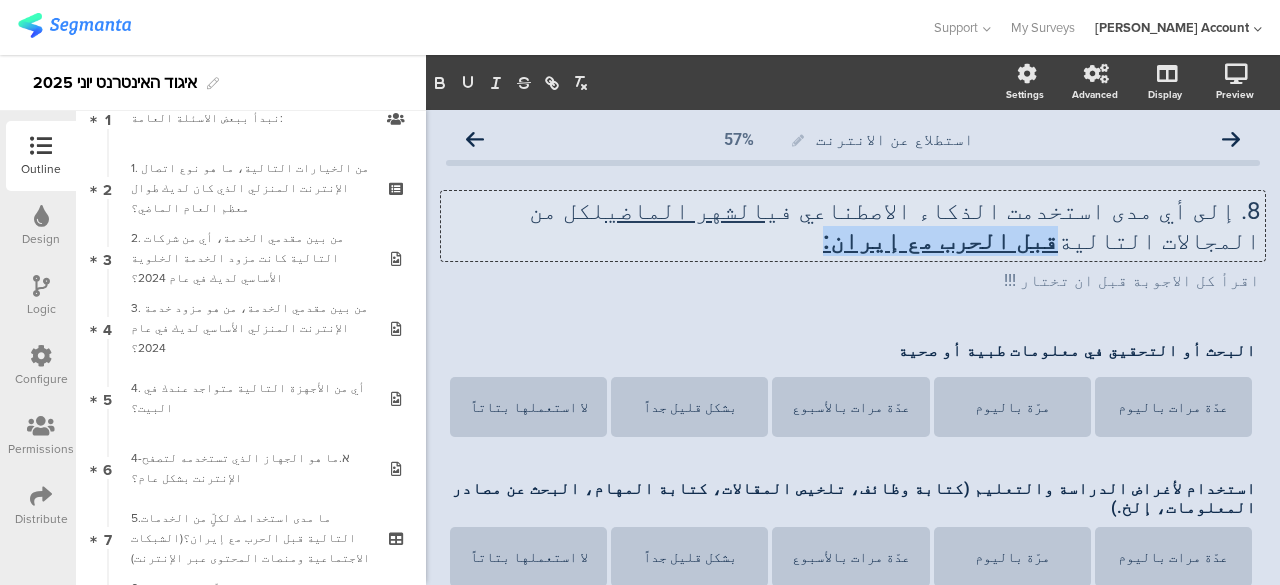 click on "8. إلى أي مدى استخدمت الذكاء الاصطناعي في  الشهر الماضي  لكل من المجالات التالية  قبل الحرب مع إيران:
8. إلى أي مدى استخدمت الذكاء الاصطناعي في  الشهر الماضي  لكل من المجالات التالية  قبل الحرب مع إيران:
8. إلى أي مدى استخدمت الذكاء الاصطناعي في  الشهر الماضي  لكل من المجالات التالية  قبل الحرب مع إيران:" 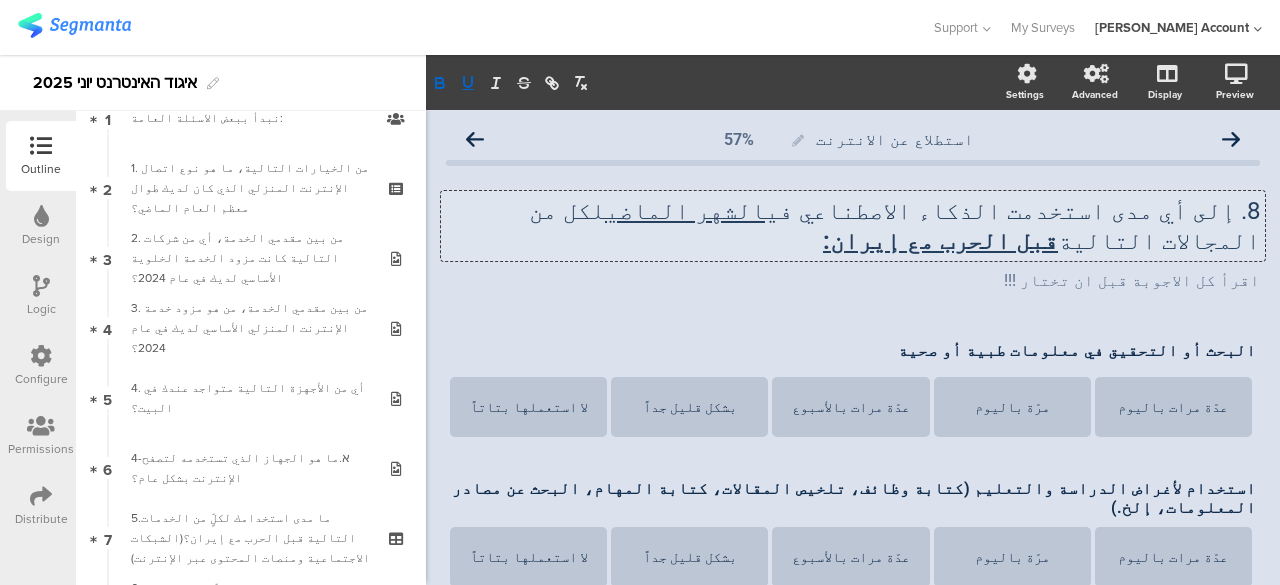 click on "8. إلى أي مدى استخدمت الذكاء الاصطناعي في  الشهر الماضي  لكل من المجالات التالية  قبل الحرب مع إيران:
8. إلى أي مدى استخدمت الذكاء الاصطناعي في  الشهر الماضي  لكل من المجالات التالية  قبل الحرب مع إيران:
8. إلى أي مدى استخدمت الذكاء الاصطناعي في  الشهر الماضي  لكل من المجالات التالية  قبل الحرب مع إيران:" 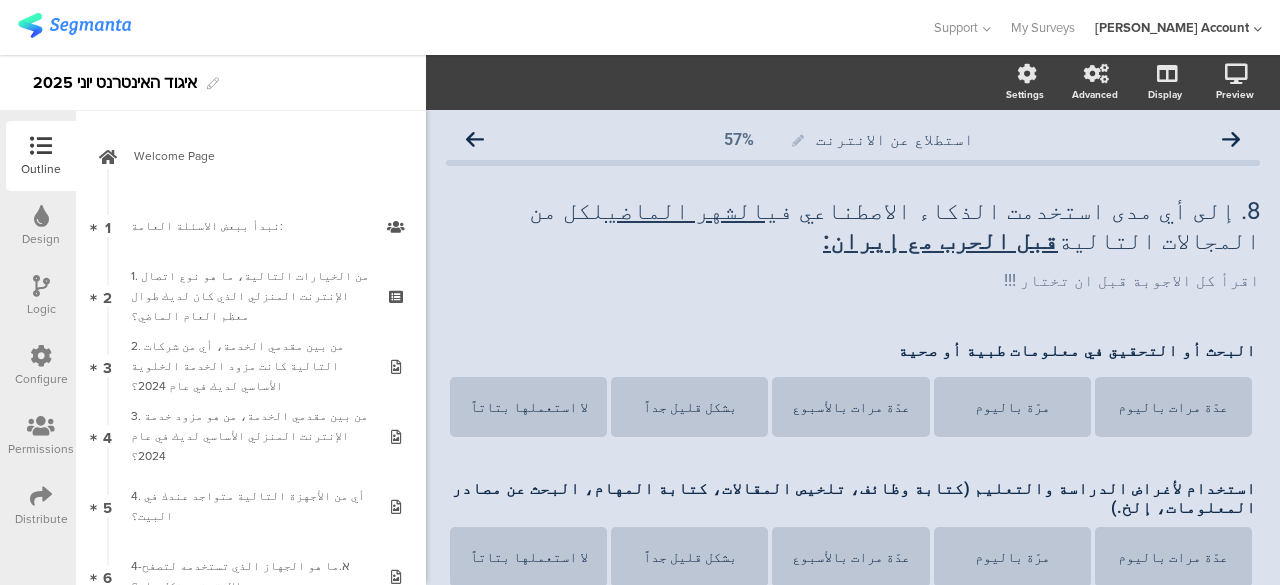 scroll, scrollTop: 0, scrollLeft: 0, axis: both 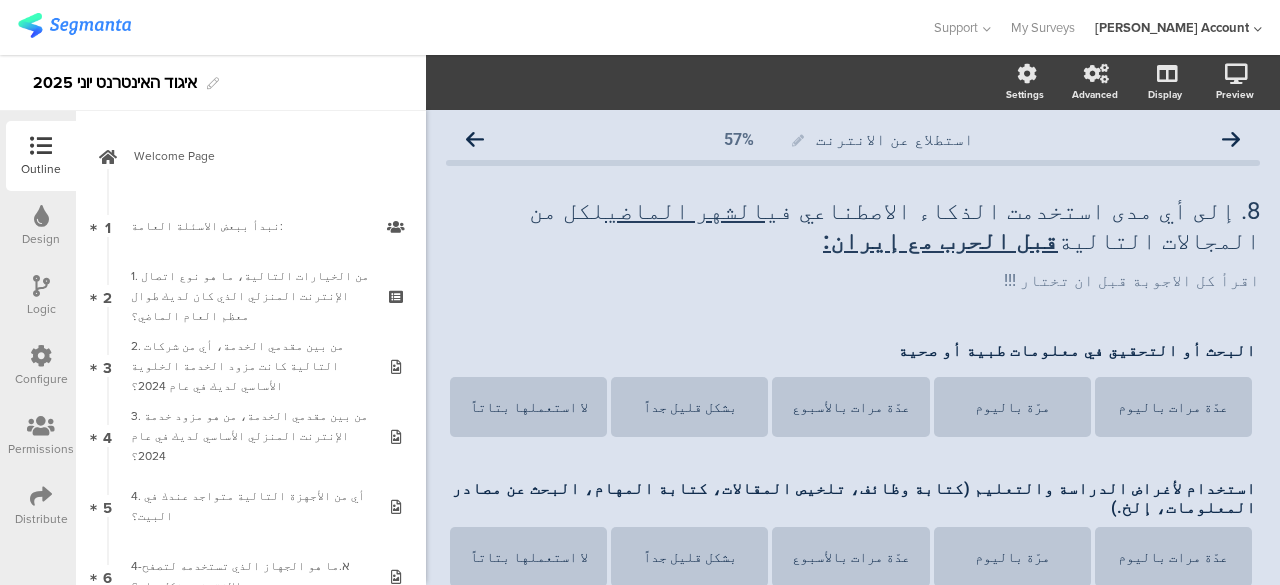 click on "איגוד האינטרנט יוני 2025" at bounding box center [213, 83] 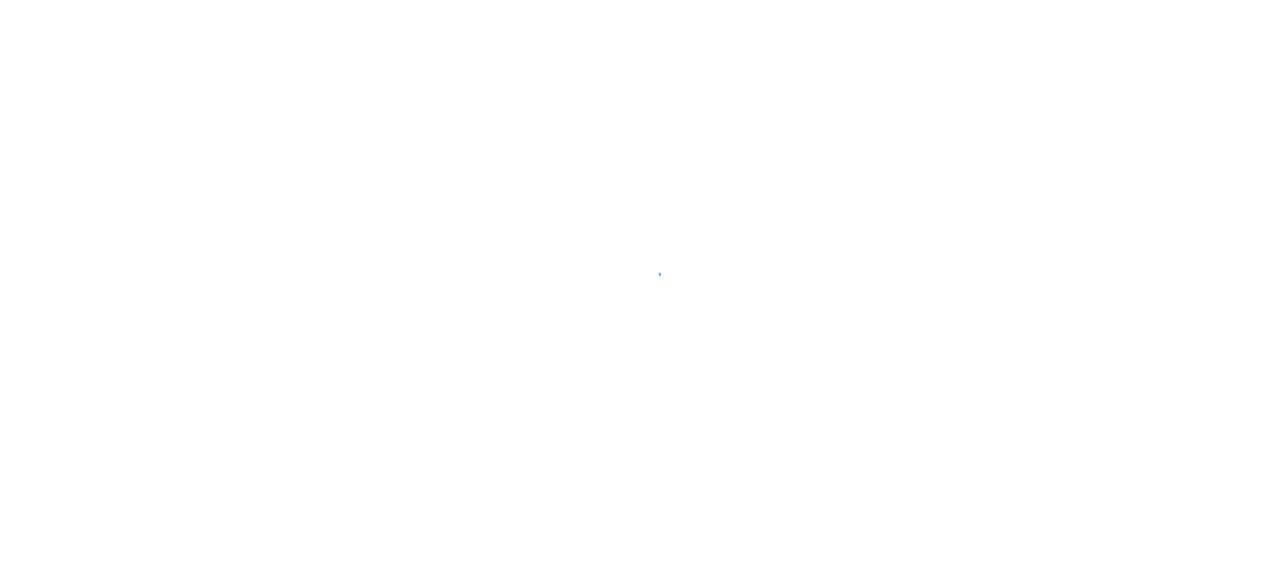 scroll, scrollTop: 0, scrollLeft: 0, axis: both 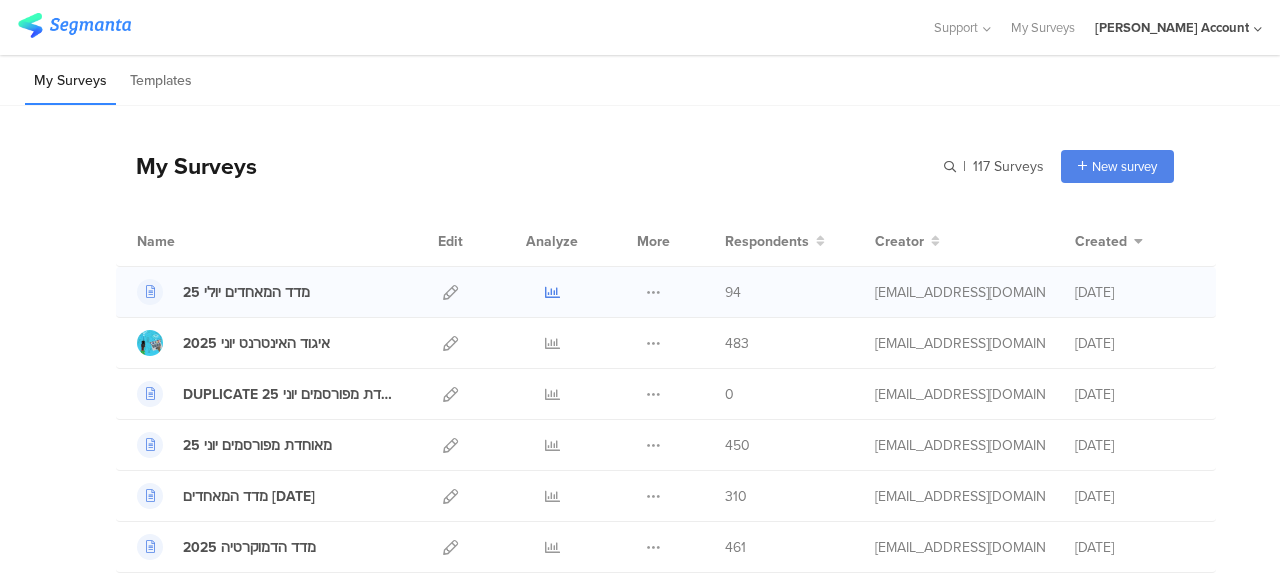 click at bounding box center [552, 292] 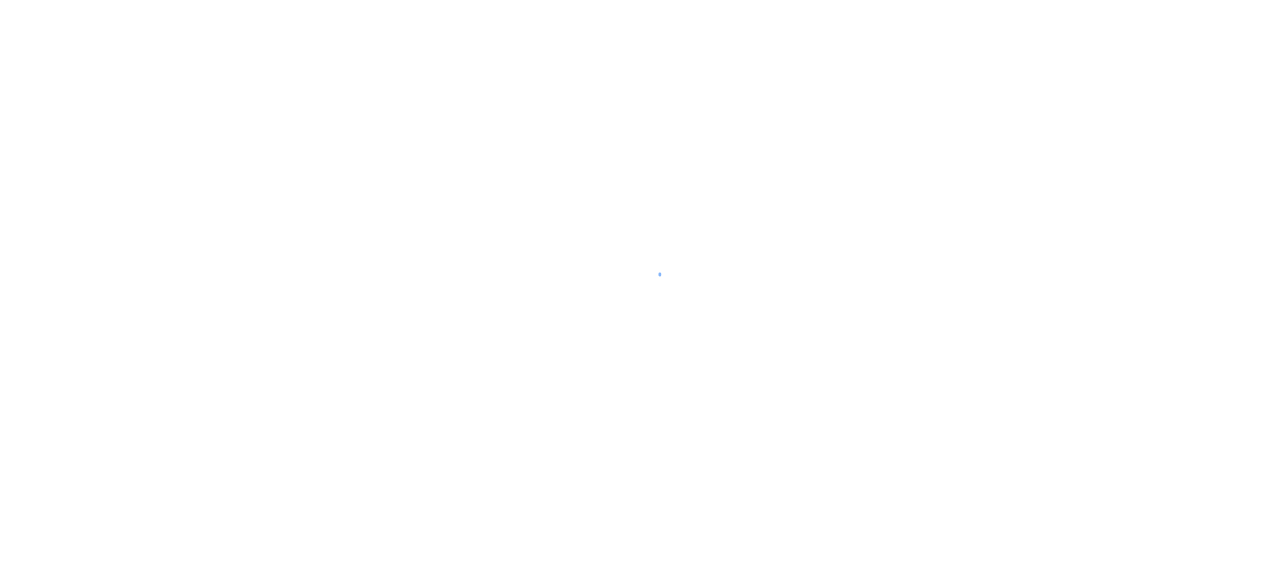 scroll, scrollTop: 0, scrollLeft: 0, axis: both 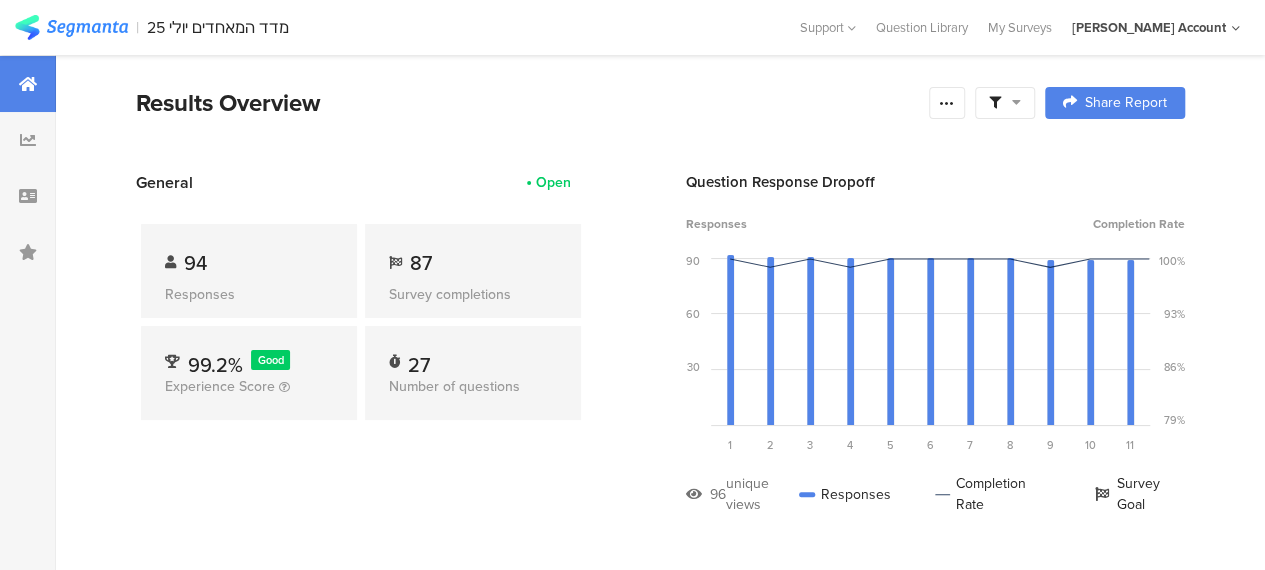 click at bounding box center [1016, 102] 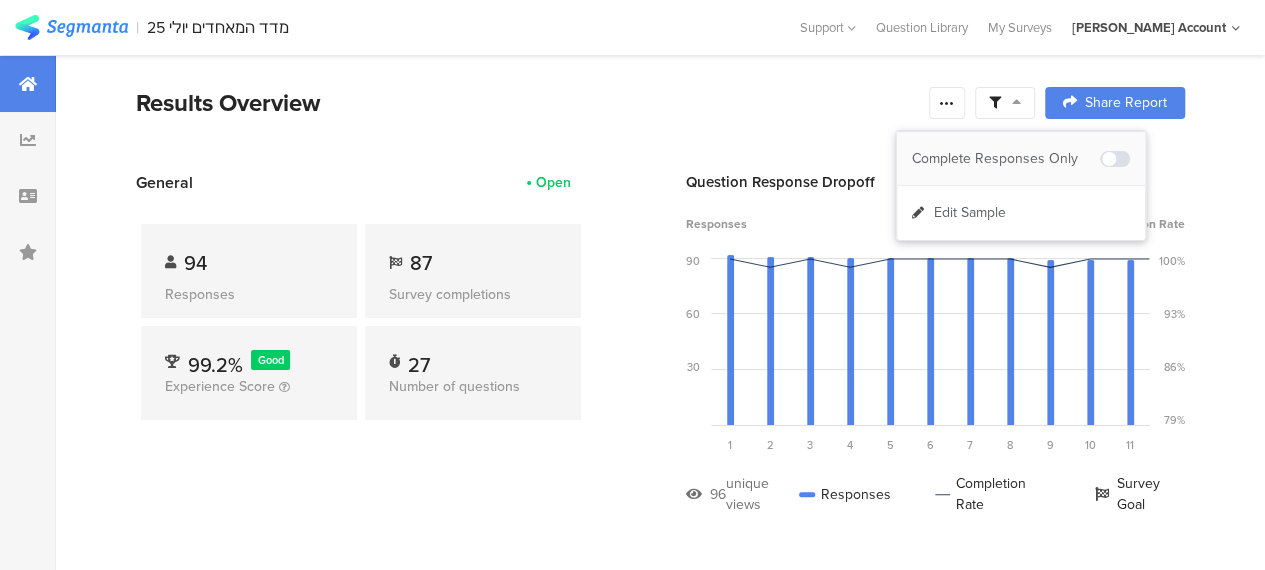 click on "Complete Responses Only" at bounding box center (1006, 159) 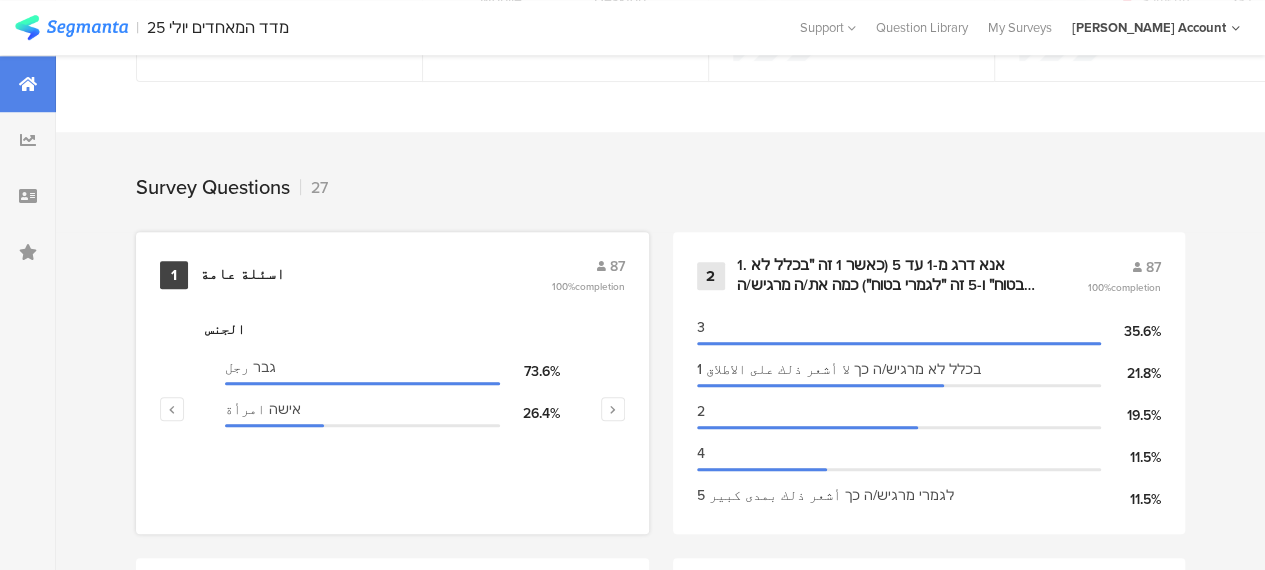 scroll, scrollTop: 900, scrollLeft: 0, axis: vertical 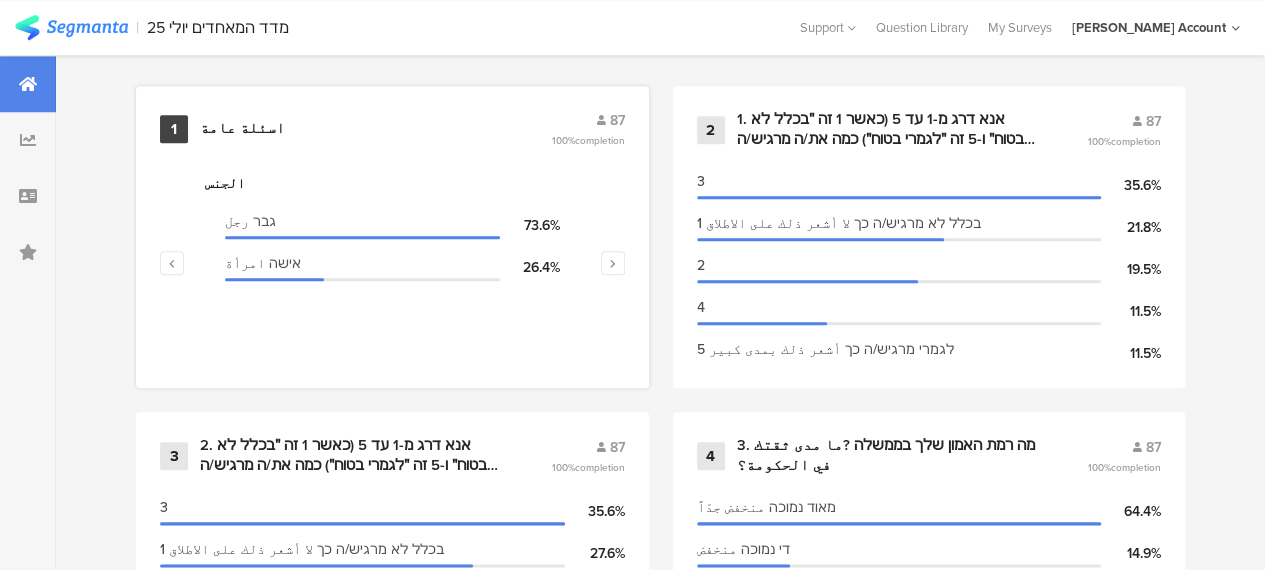 click on "اسئلة عامة" at bounding box center [242, 129] 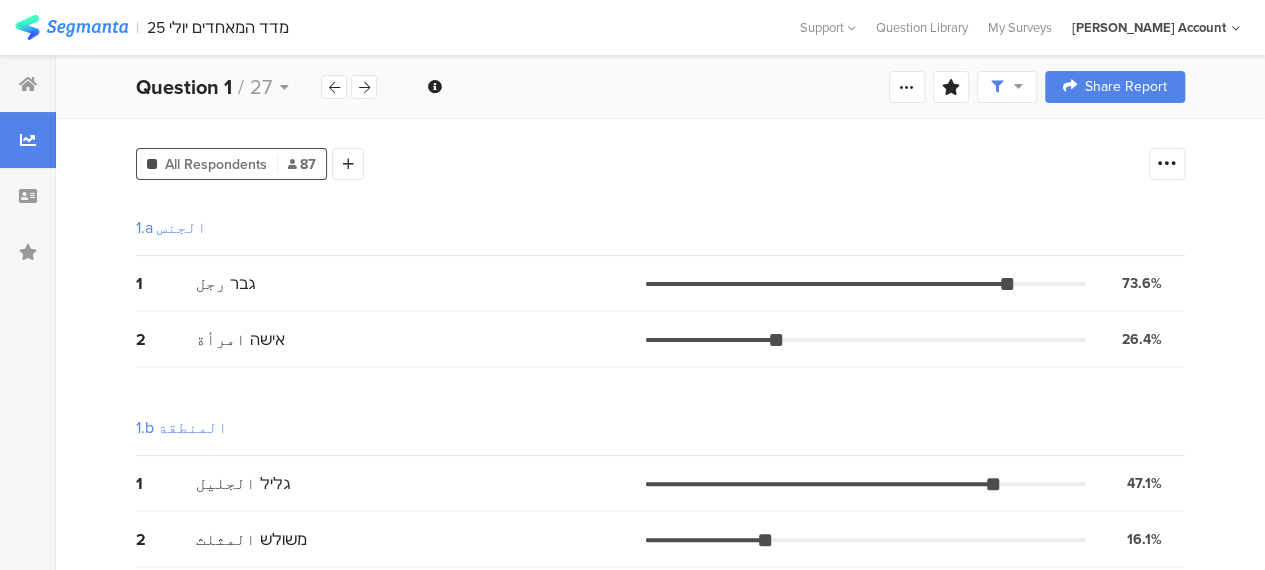 scroll, scrollTop: 0, scrollLeft: 0, axis: both 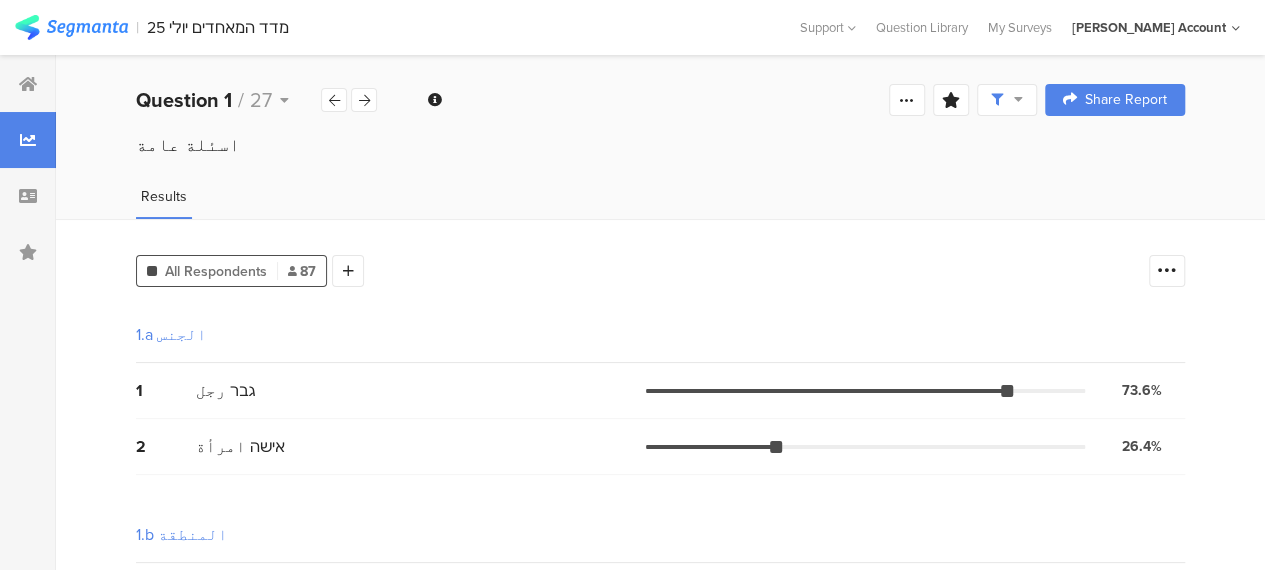 click on "1.a الجنس" at bounding box center [660, 335] 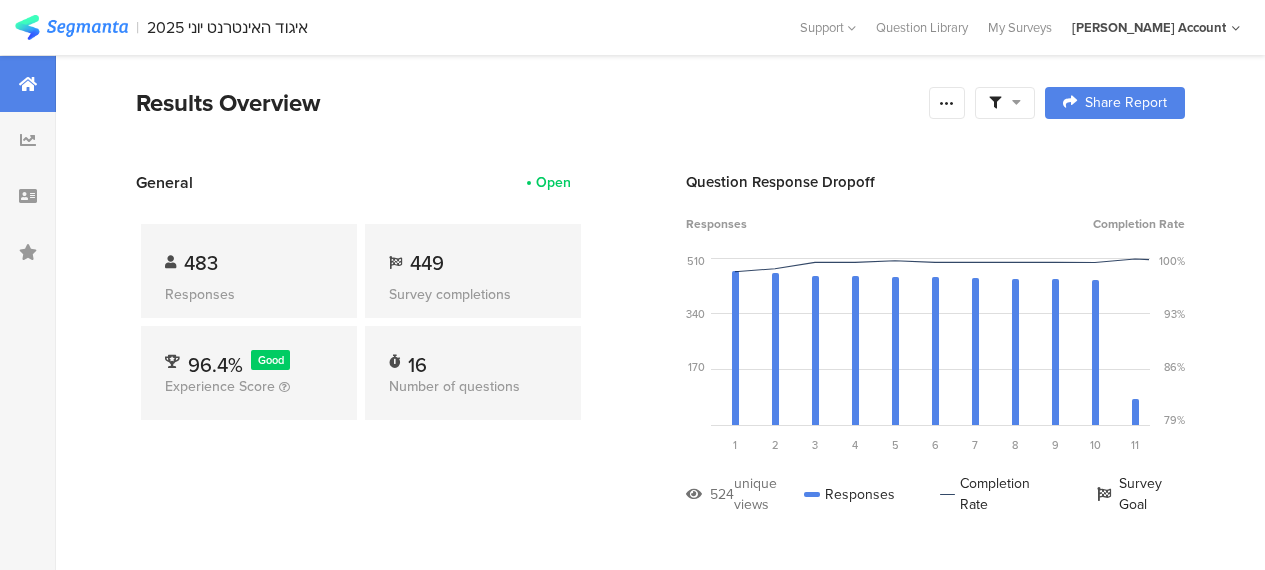 scroll, scrollTop: 0, scrollLeft: 0, axis: both 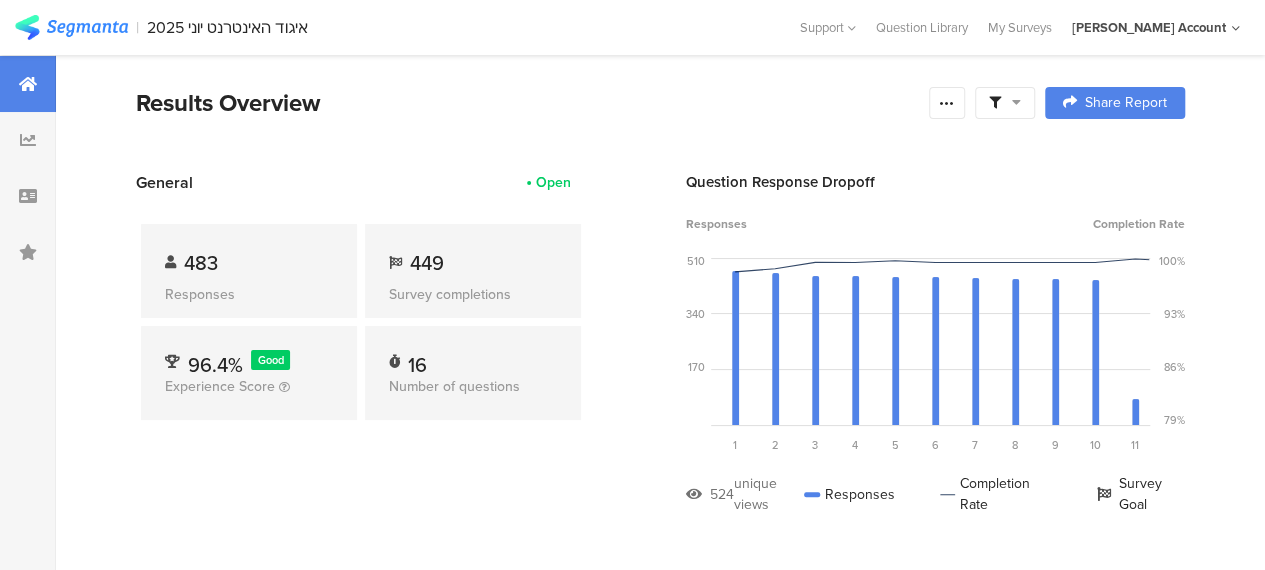 click at bounding box center (1005, 103) 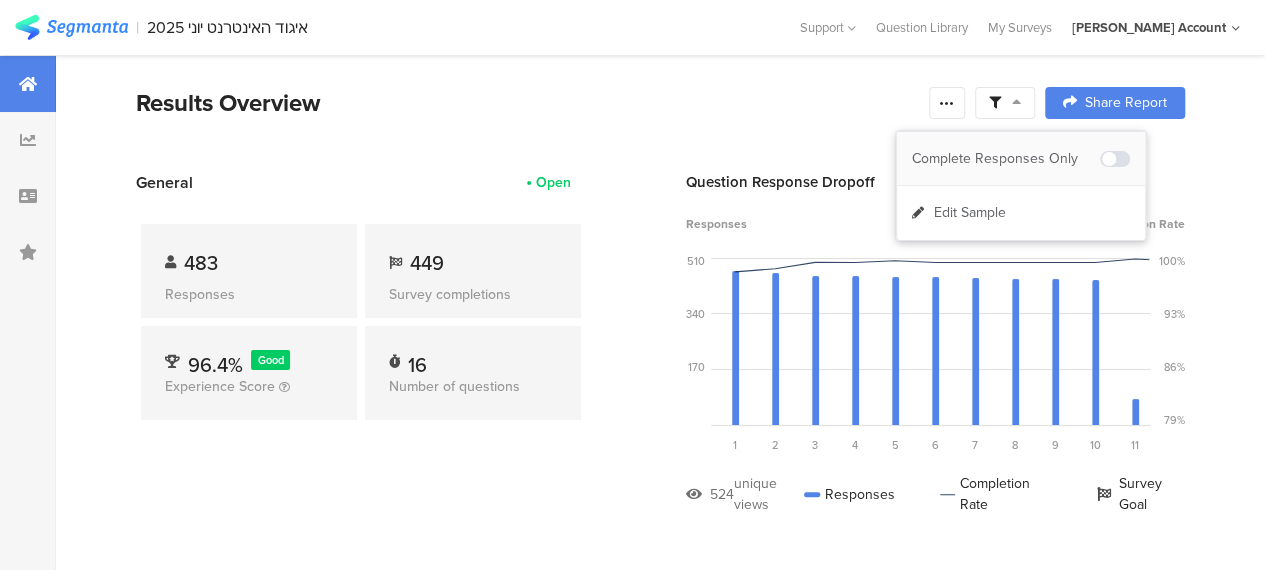 click on "Complete Responses Only" at bounding box center [1006, 159] 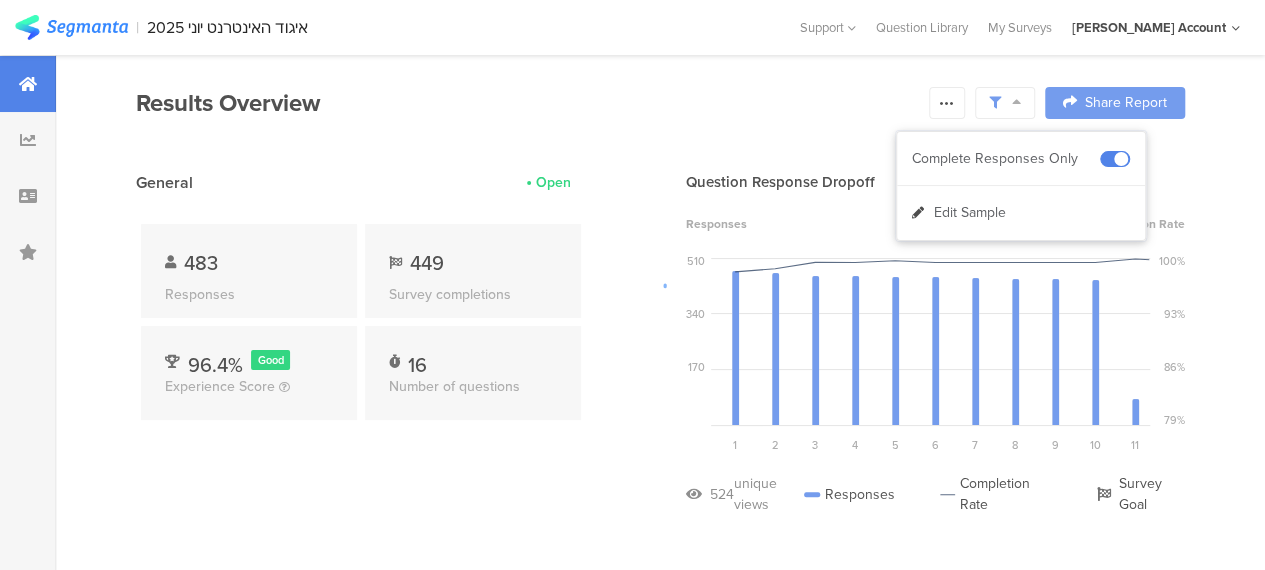 click at bounding box center [632, 285] 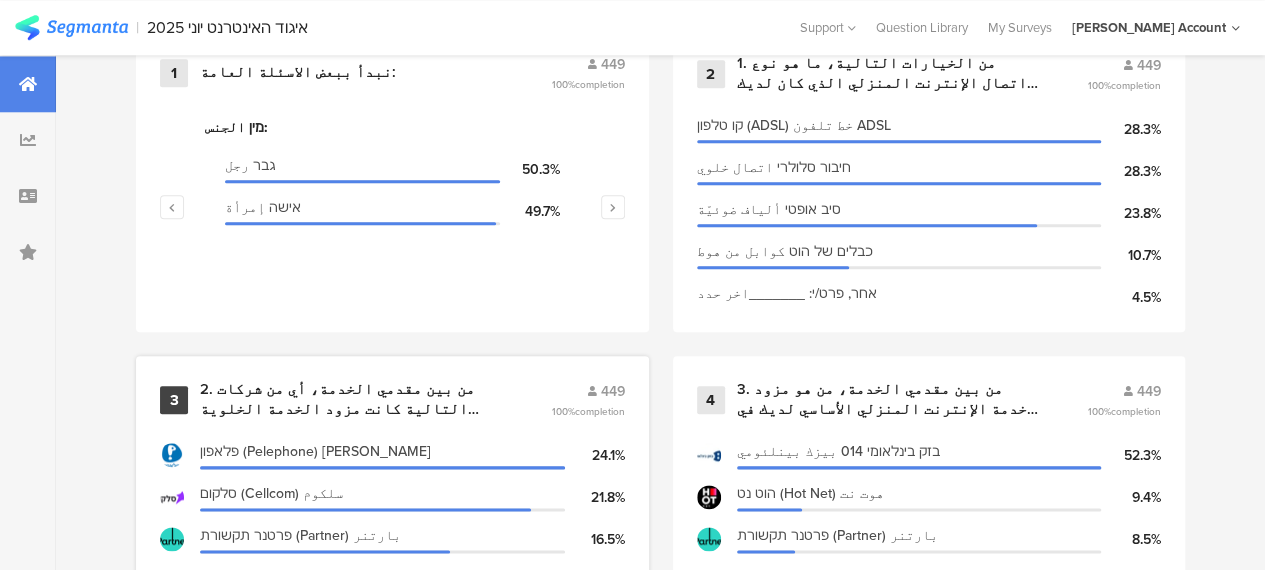 scroll, scrollTop: 900, scrollLeft: 0, axis: vertical 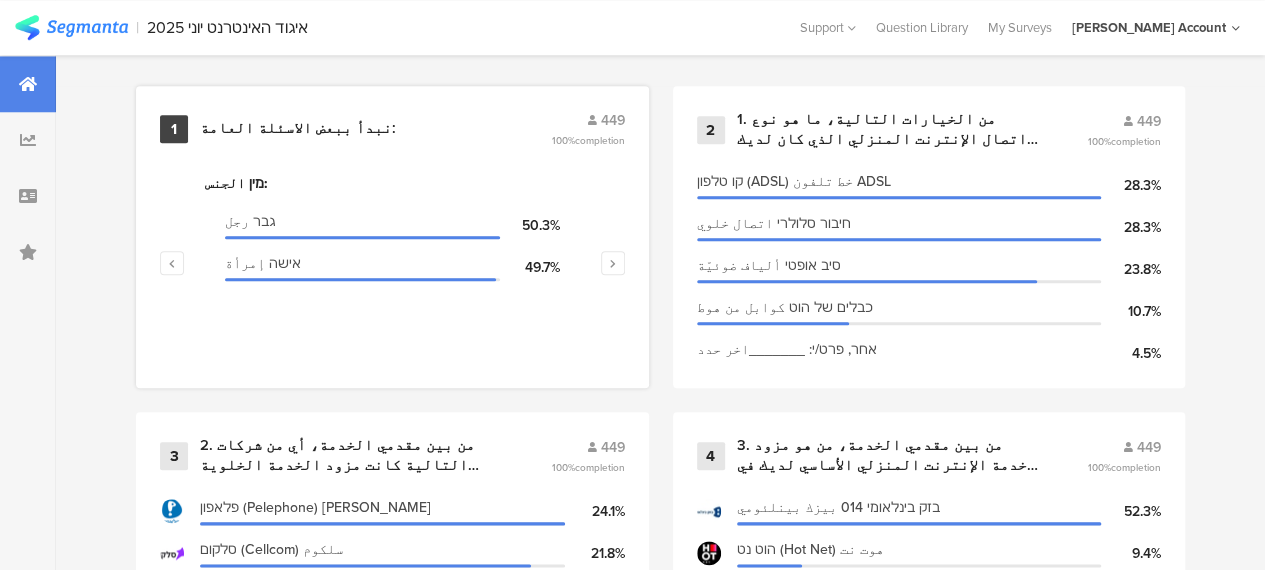 click on "نبدأ ببعض الاسئلة العامة:" at bounding box center [298, 129] 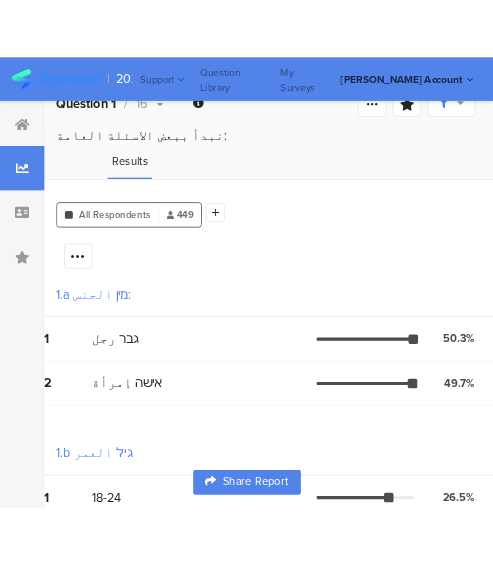 scroll, scrollTop: 0, scrollLeft: 0, axis: both 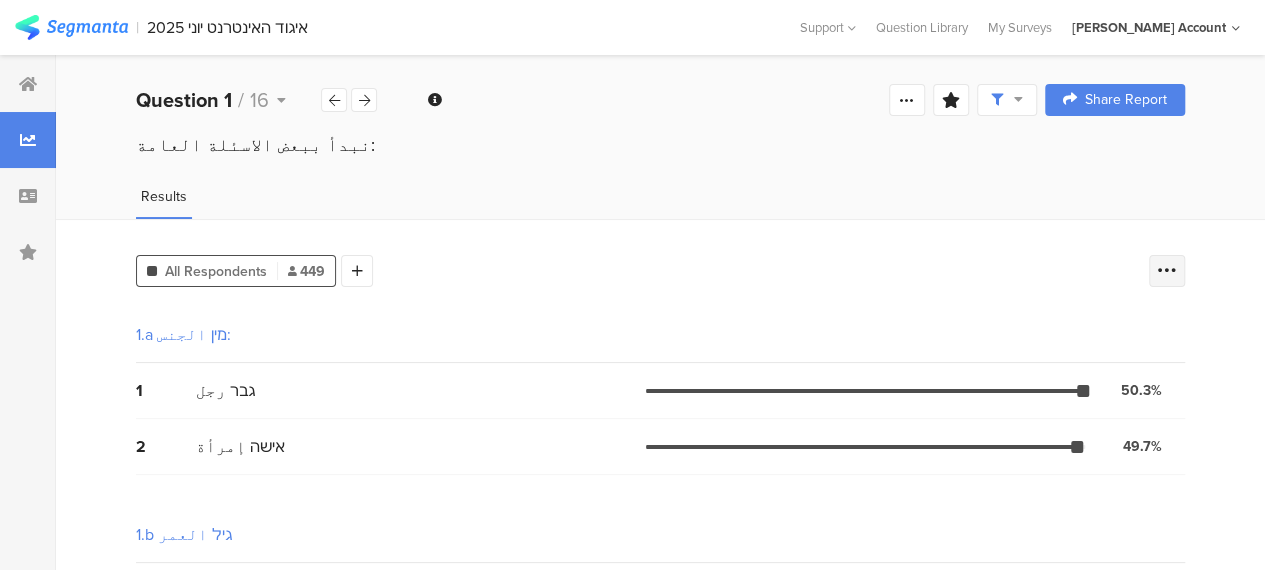 click at bounding box center (1167, 271) 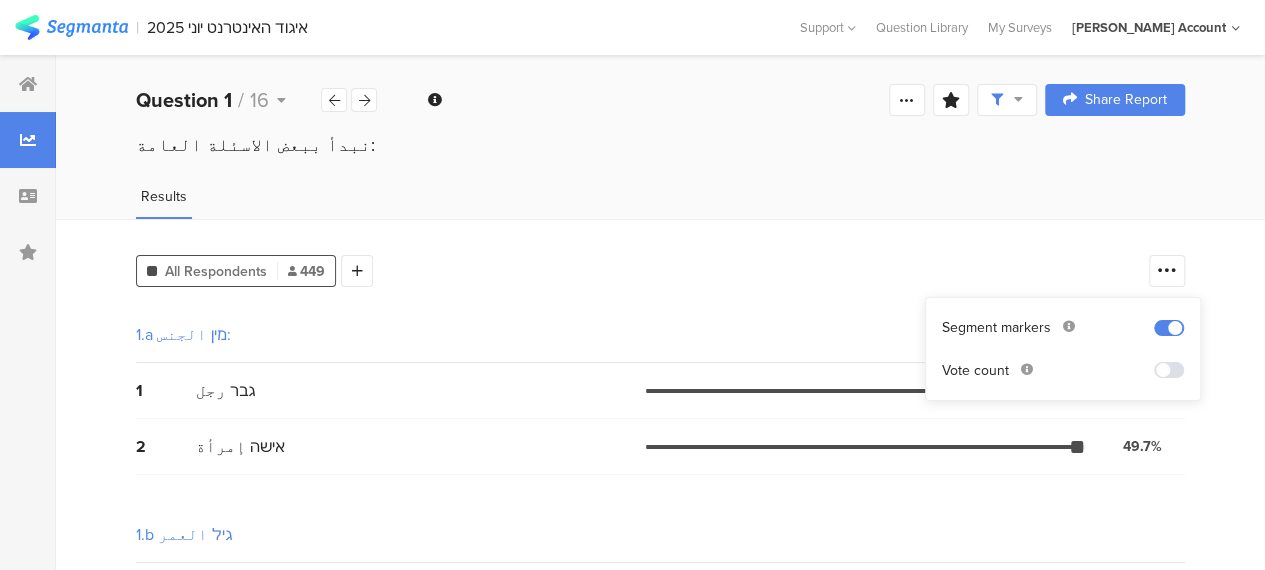 click at bounding box center [1169, 370] 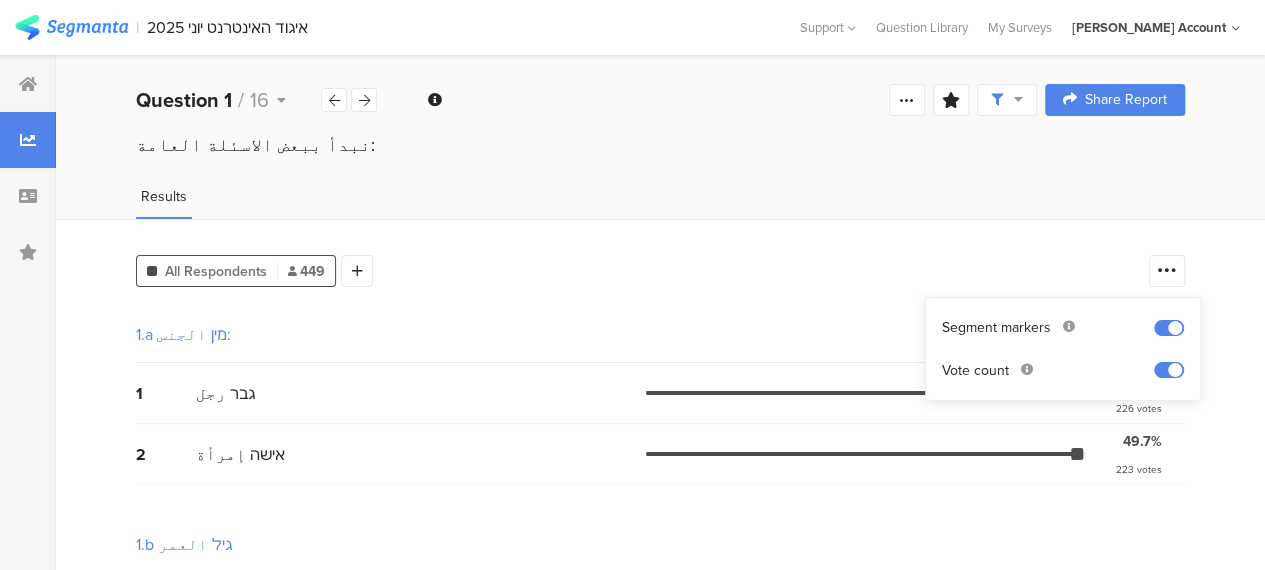 click on "نبدأ ببعض الاسئلة العامة:" at bounding box center (660, 164) 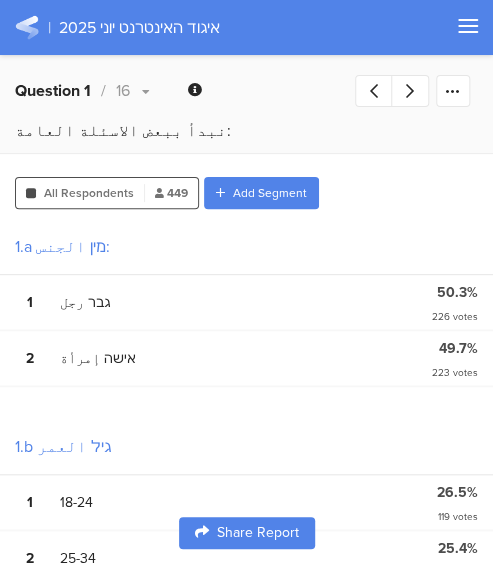 scroll, scrollTop: 0, scrollLeft: 15, axis: horizontal 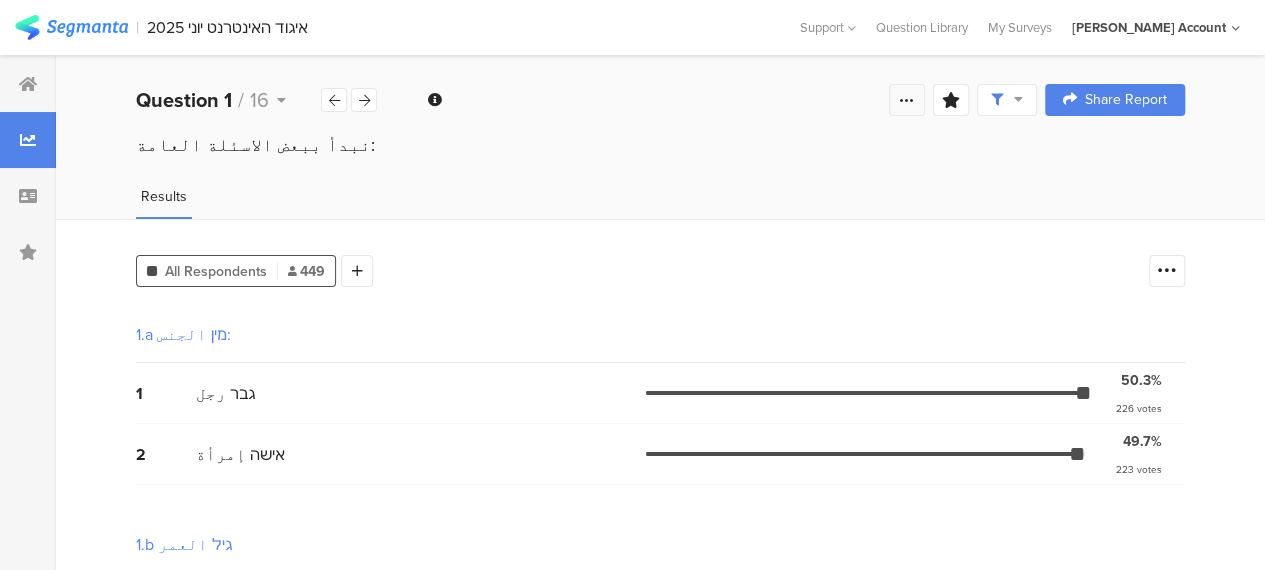 click at bounding box center (907, 100) 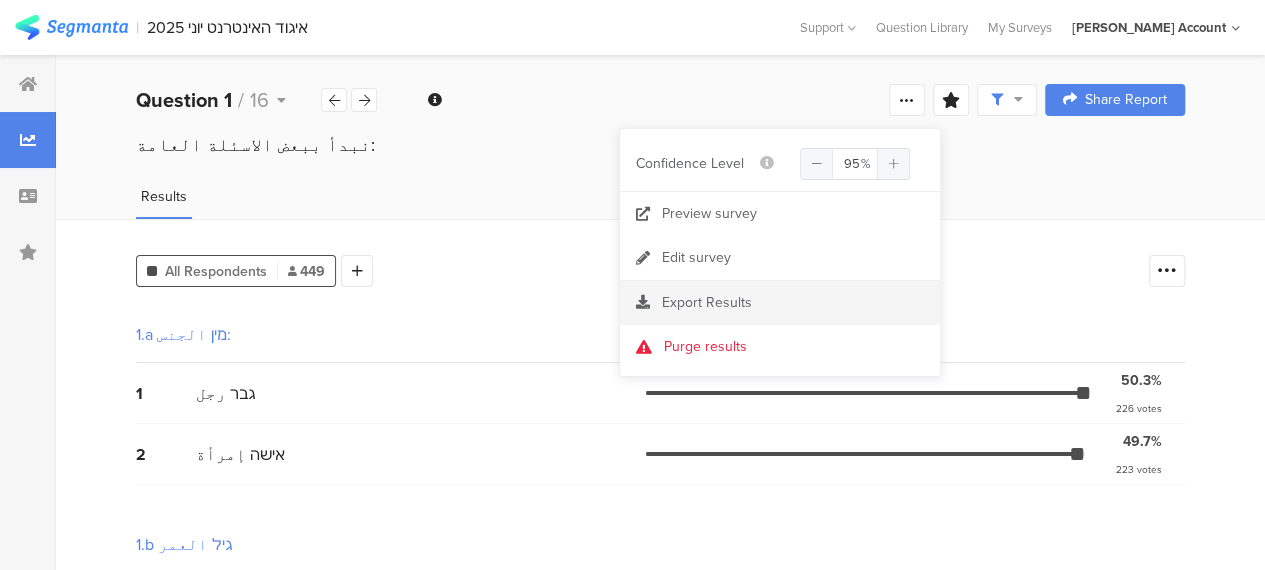 click on "Export Results" at bounding box center (707, 302) 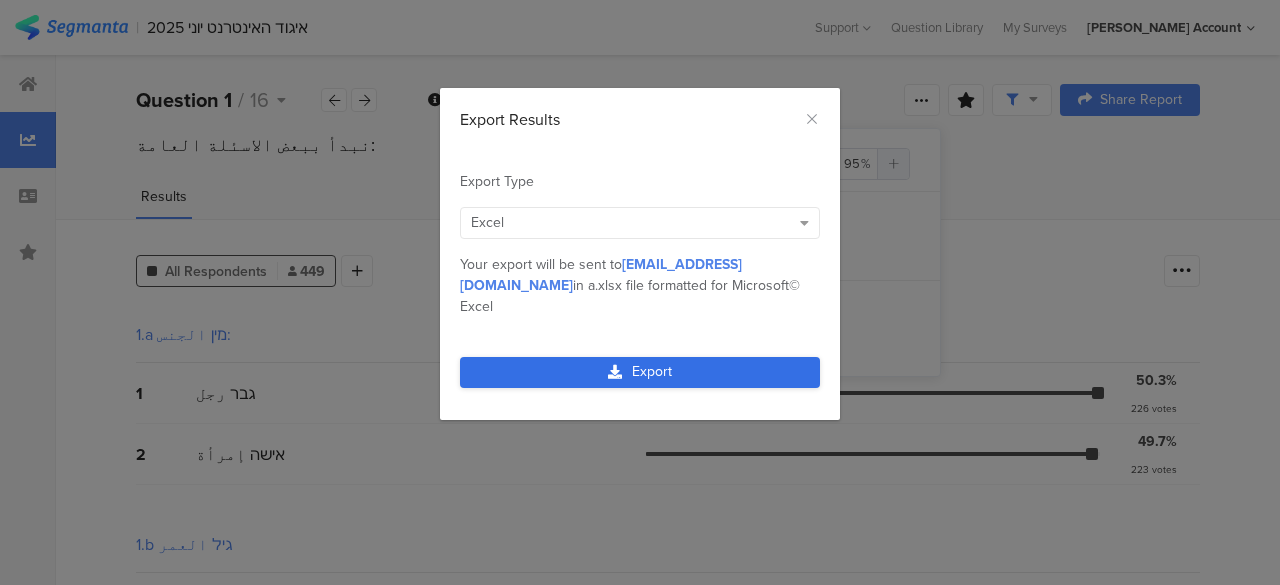 click on "Export" at bounding box center [640, 372] 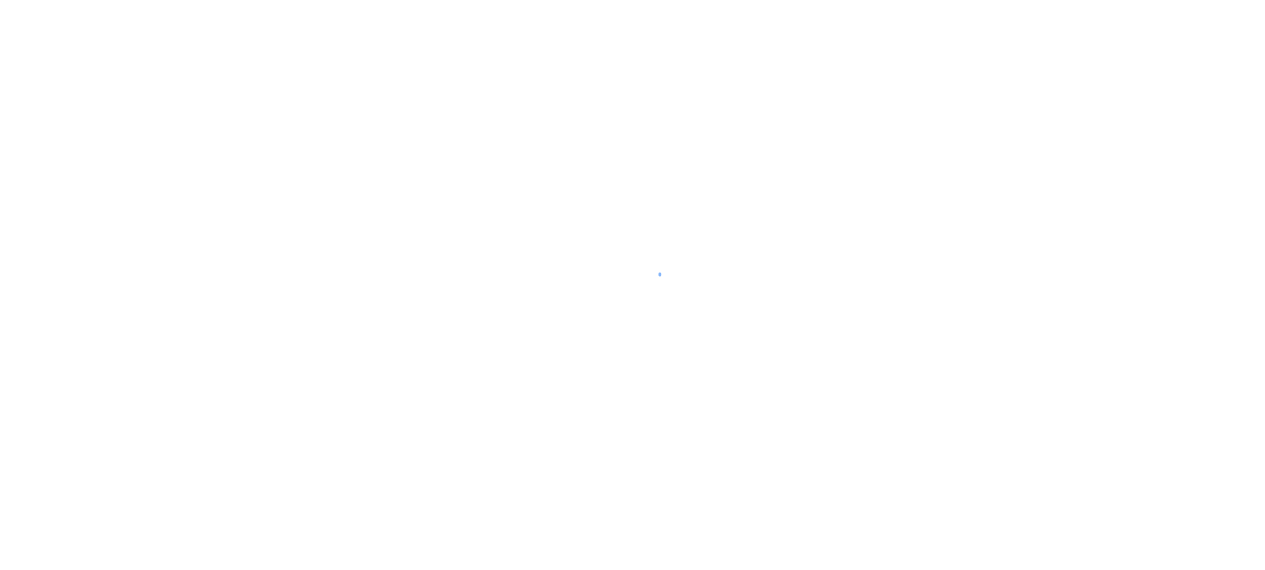scroll, scrollTop: 0, scrollLeft: 0, axis: both 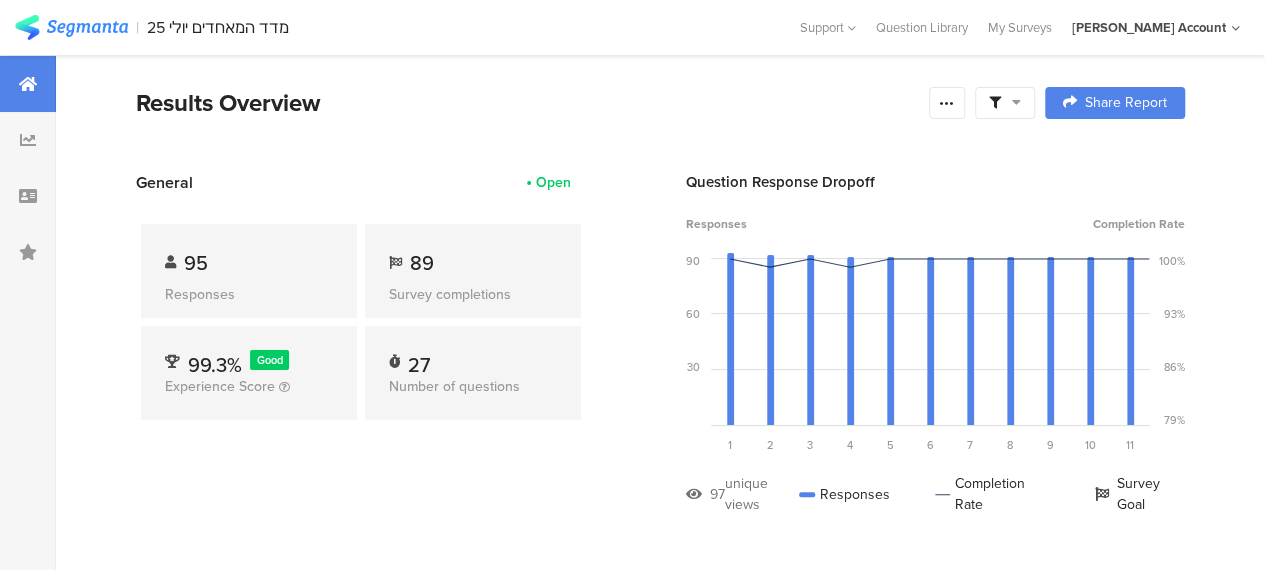 click at bounding box center [1016, 102] 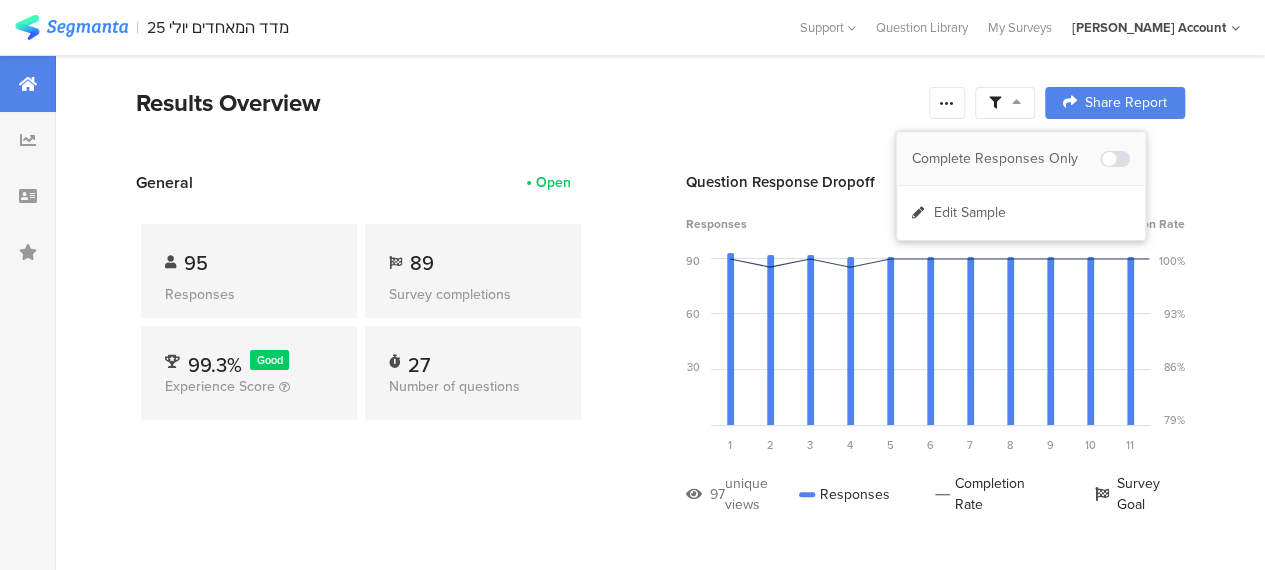 click on "Complete Responses Only" at bounding box center (1006, 159) 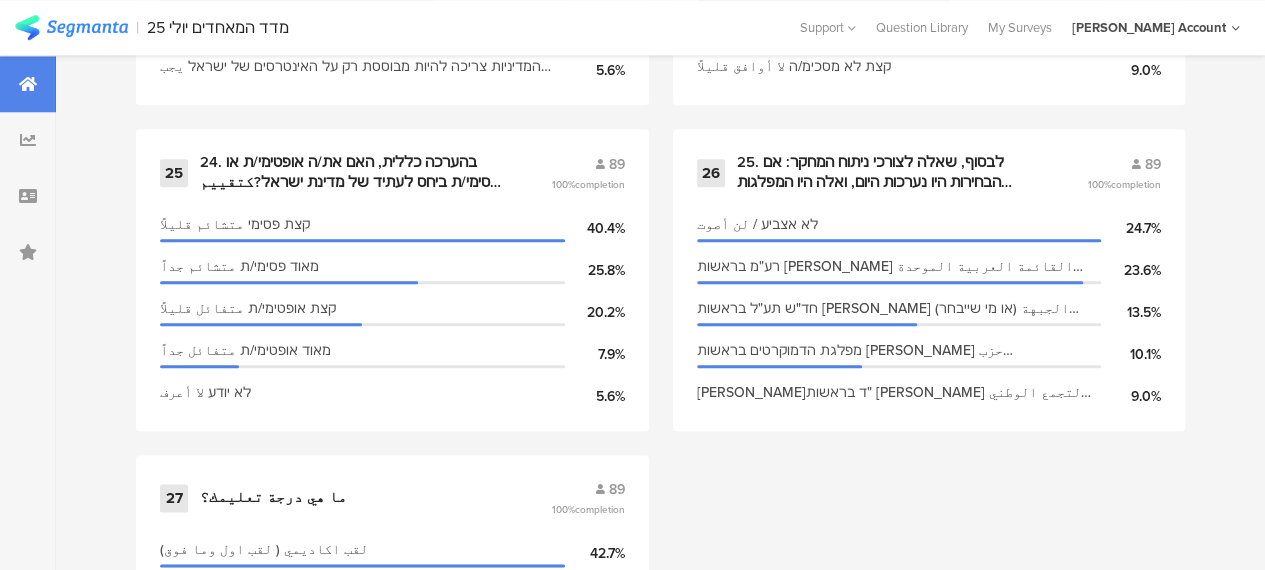 scroll, scrollTop: 4800, scrollLeft: 0, axis: vertical 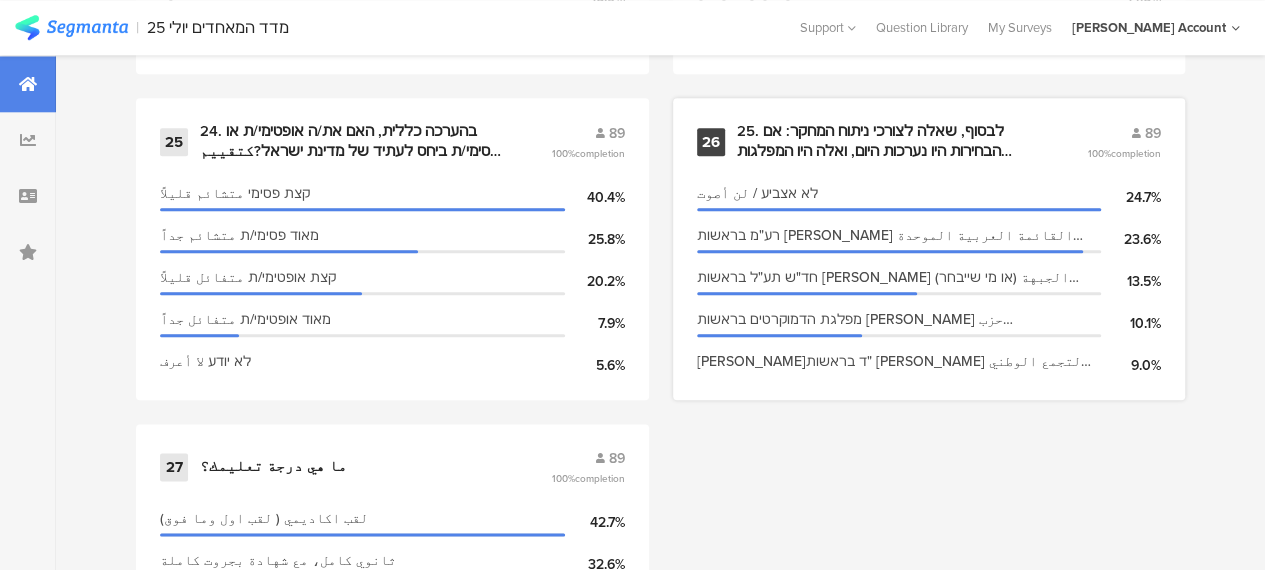 click on "25. לבסוף, שאלה לצורכי ניתוח המחקר: אם הבחירות היו נערכות היום, ואלה היו המפלגות שמתמודדות בבחירות, לאיזו מהמפלגות הבאות היית מצביע/ה?وأخيراً سؤال مساعد للتحليل: لو أن الإنتخابات أقيمت اليوم، وهذه الأحزاب التي ستتنافس، لأي حزب من بين الأحزاب التّالية كنت ستصوت؟" at bounding box center (888, 141) 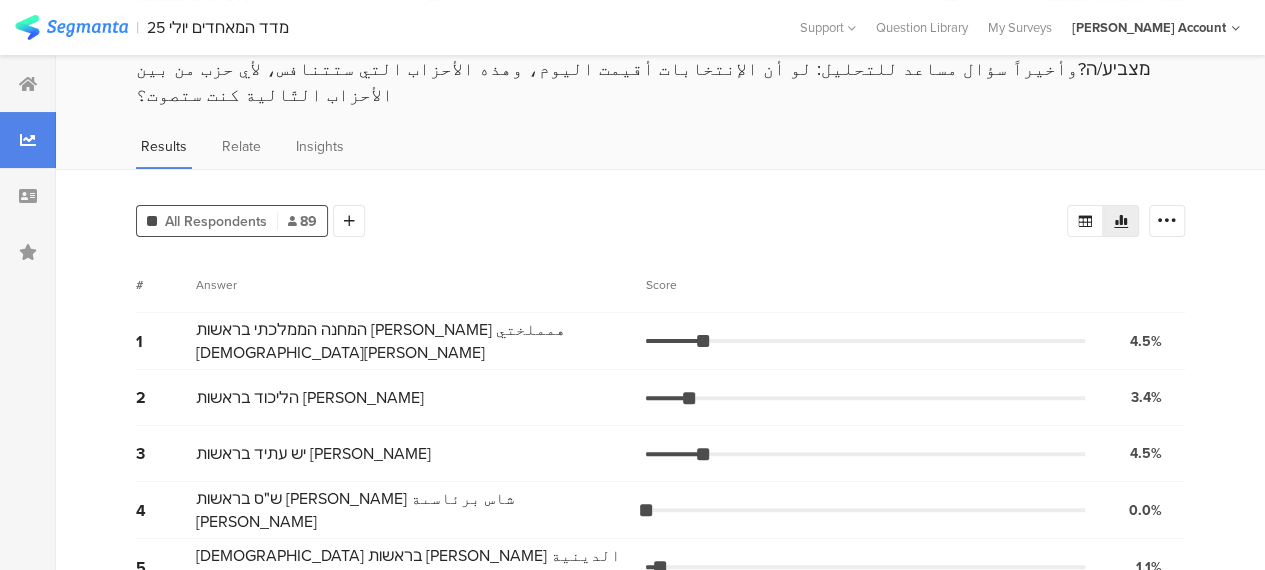 scroll, scrollTop: 0, scrollLeft: 0, axis: both 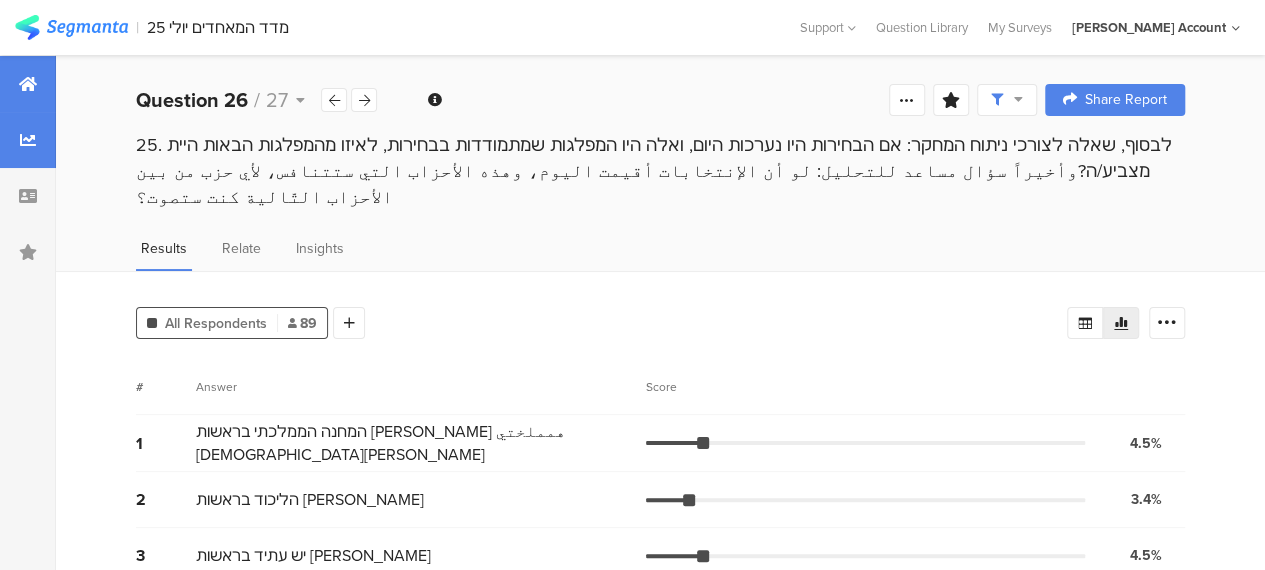 click at bounding box center [28, 84] 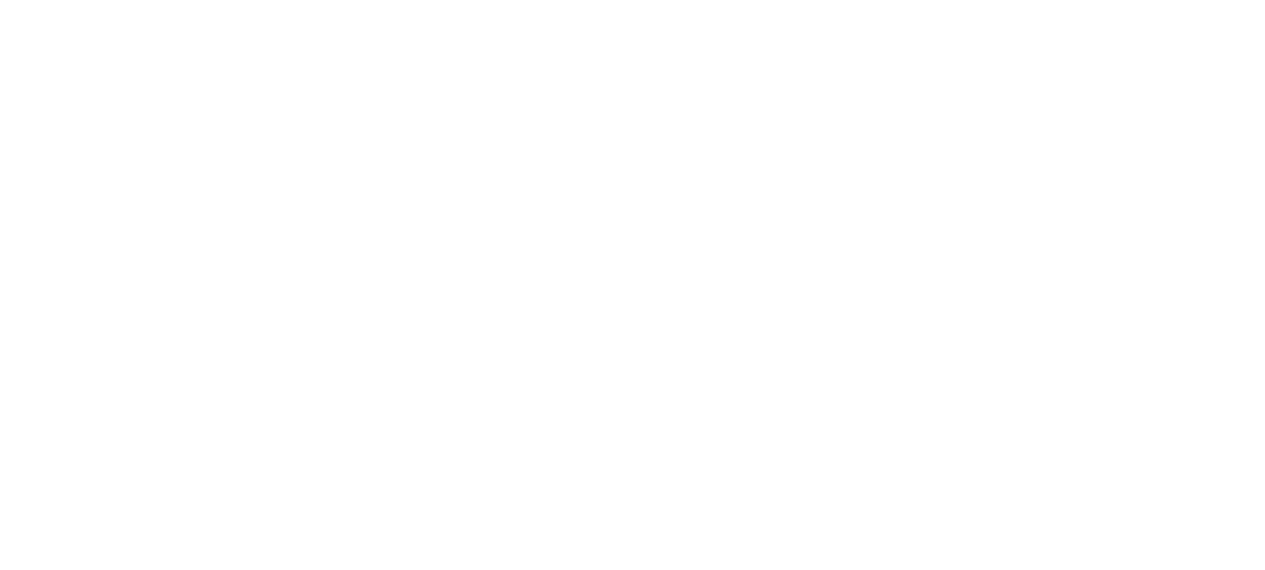 scroll, scrollTop: 0, scrollLeft: 0, axis: both 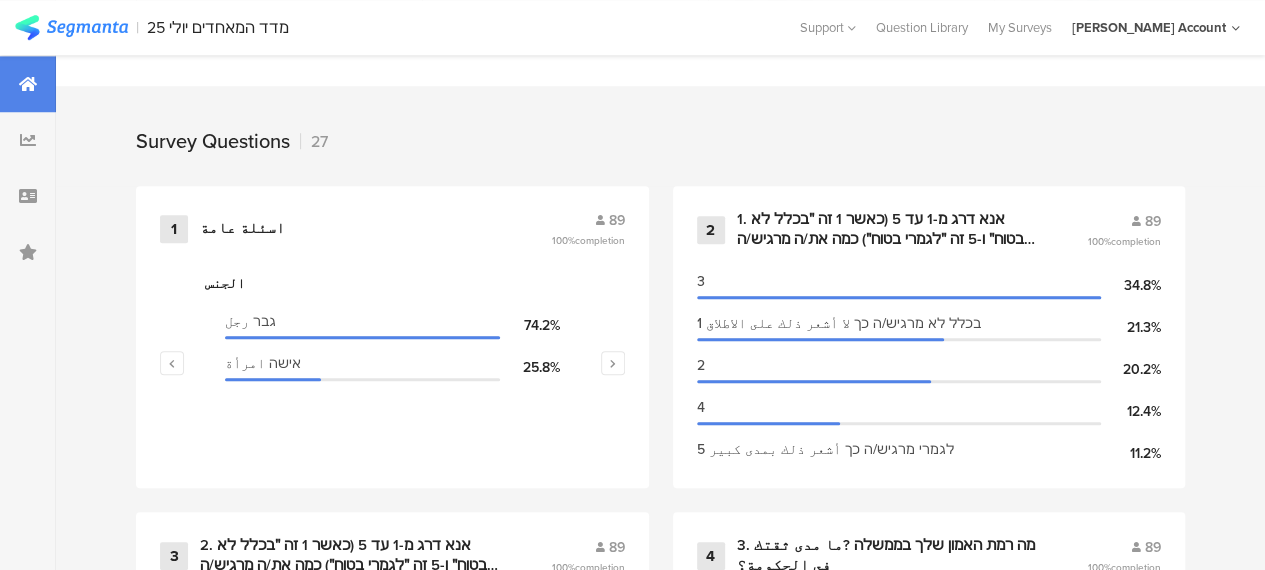 click on "1   اسئلة عامة     89   100%  [DEMOGRAPHIC_DATA]
גבר رجل
74.2%
אישה امرأة
25.8%
المنطقة
גליל الجليل
46.1%
נגב النقب
20.2%
משולש المثلث
16.9%
ערים מעורבות مدن مختلطة: حيفا [GEOGRAPHIC_DATA] الرملة اللد [GEOGRAPHIC_DATA]
16.9%
الديانة
[DEMOGRAPHIC_DATA]
68.5%
[DEMOGRAPHIC_DATA] درزي
15.7%
[DEMOGRAPHIC_DATA]
12.4%
מסרב ارفض
3.4%
العمر גיל
45-54
30.3%
35-44
29.2%
25-34
21.3%
18-24
12.4%
2       89   100%  completion       3
34.8%
21.3%
2
20.2%
4" at bounding box center (660, 2467) 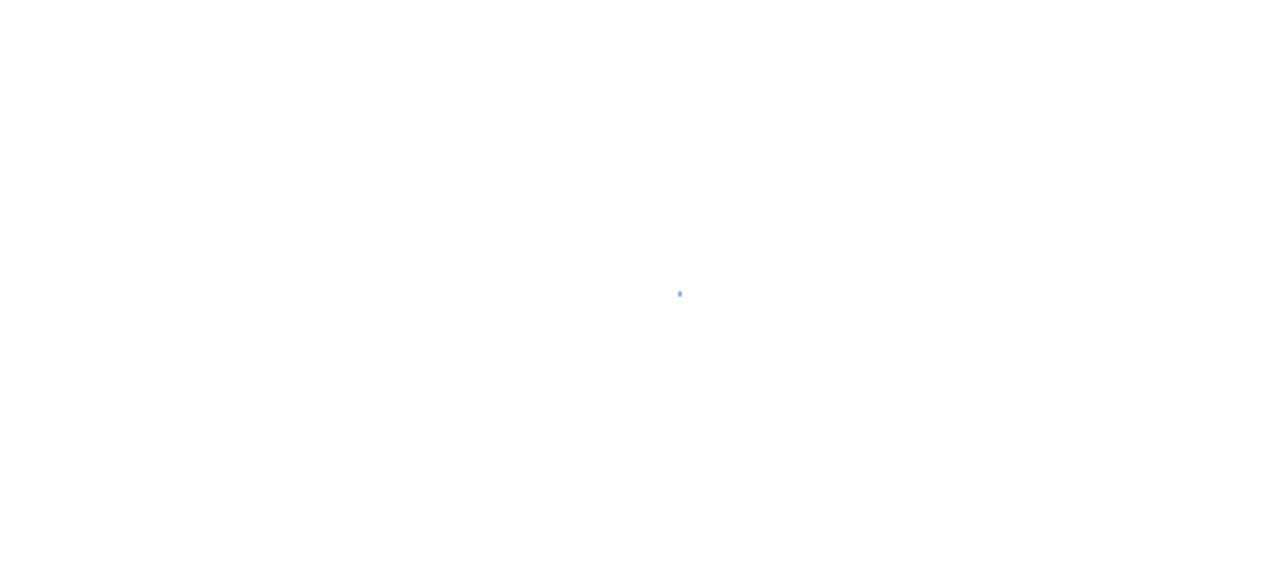scroll, scrollTop: 0, scrollLeft: 0, axis: both 